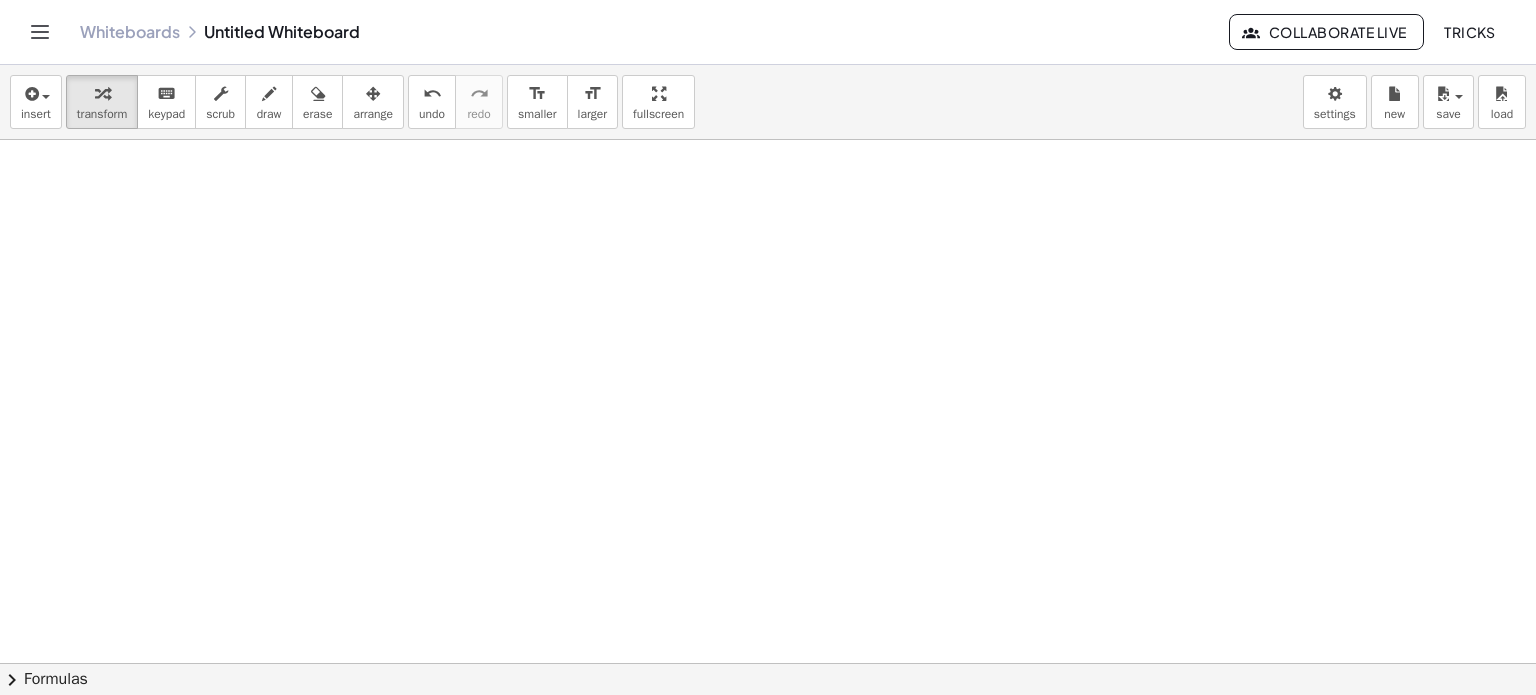 scroll, scrollTop: 0, scrollLeft: 0, axis: both 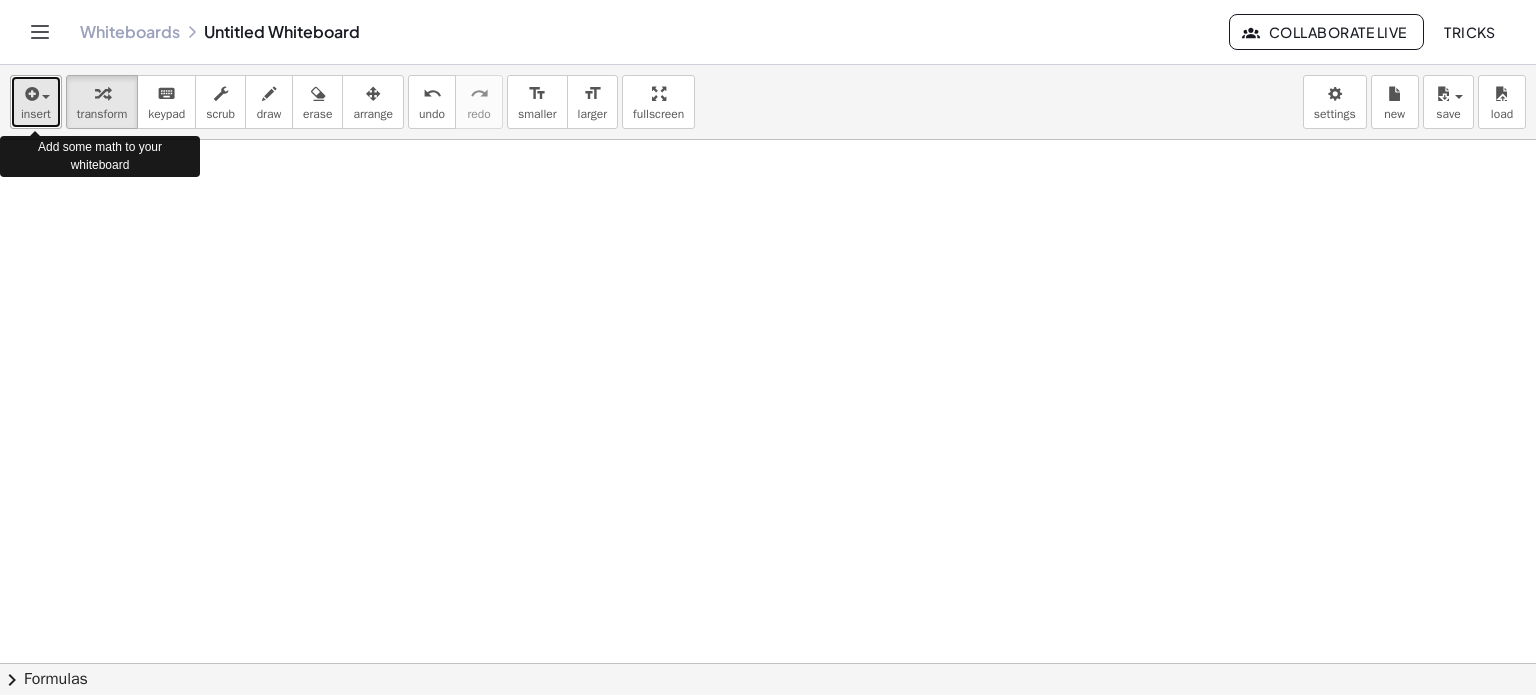 click at bounding box center (36, 93) 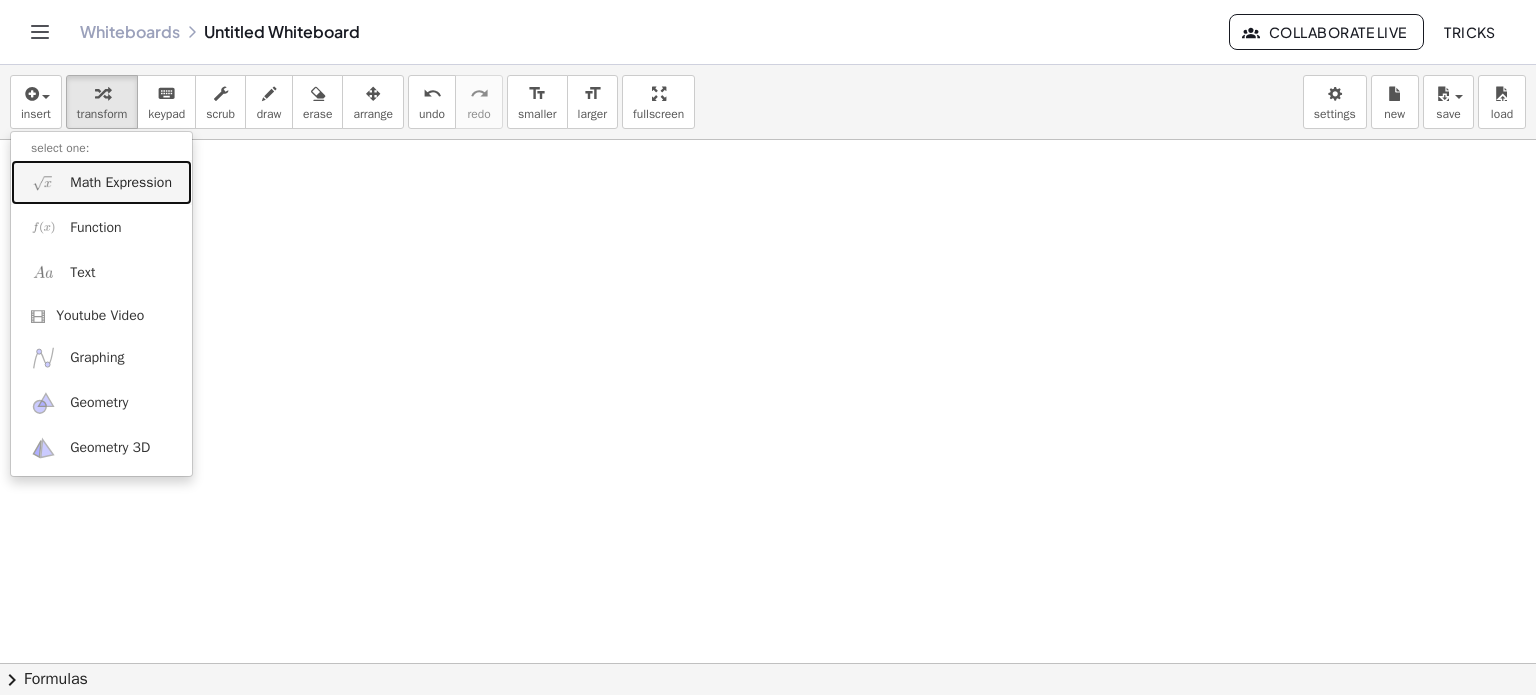 click on "Math Expression" at bounding box center [121, 183] 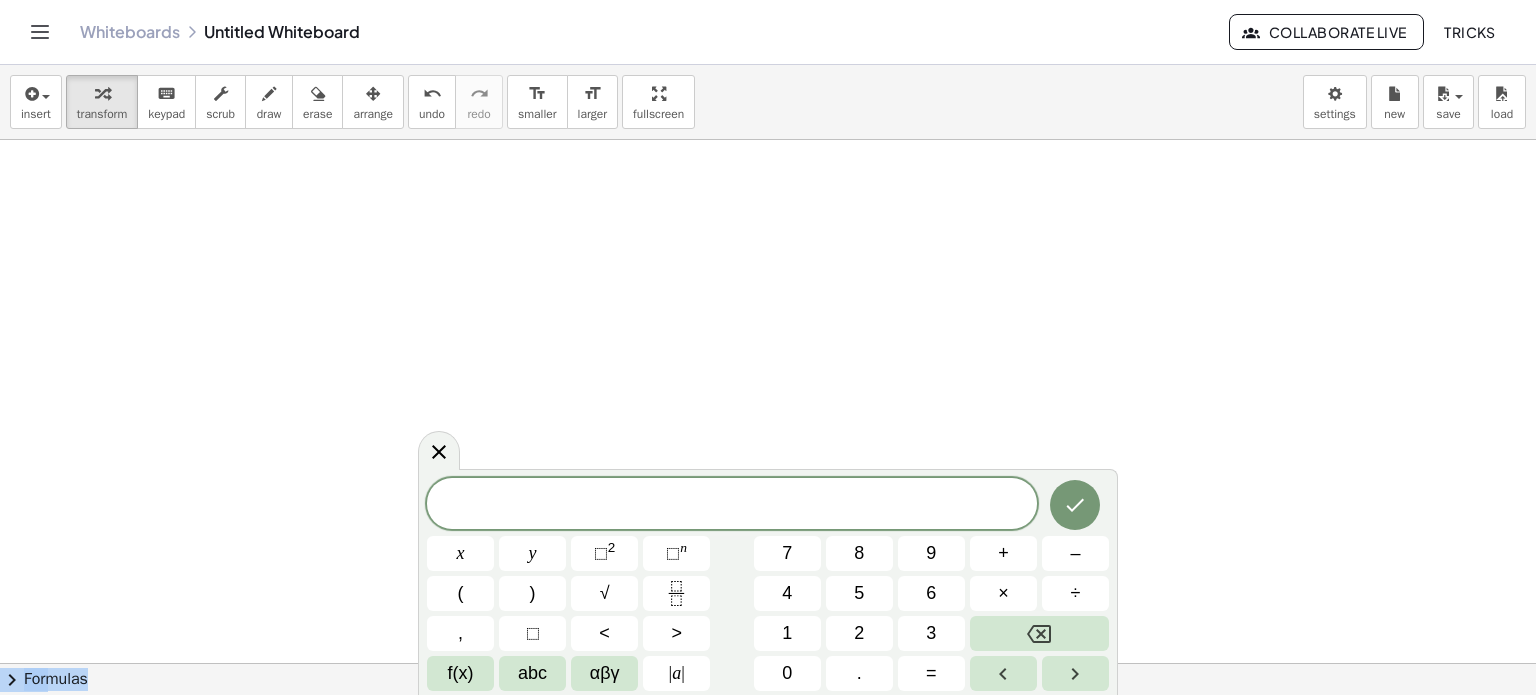 drag, startPoint x: 424, startPoint y: 476, endPoint x: 458, endPoint y: 364, distance: 117.047 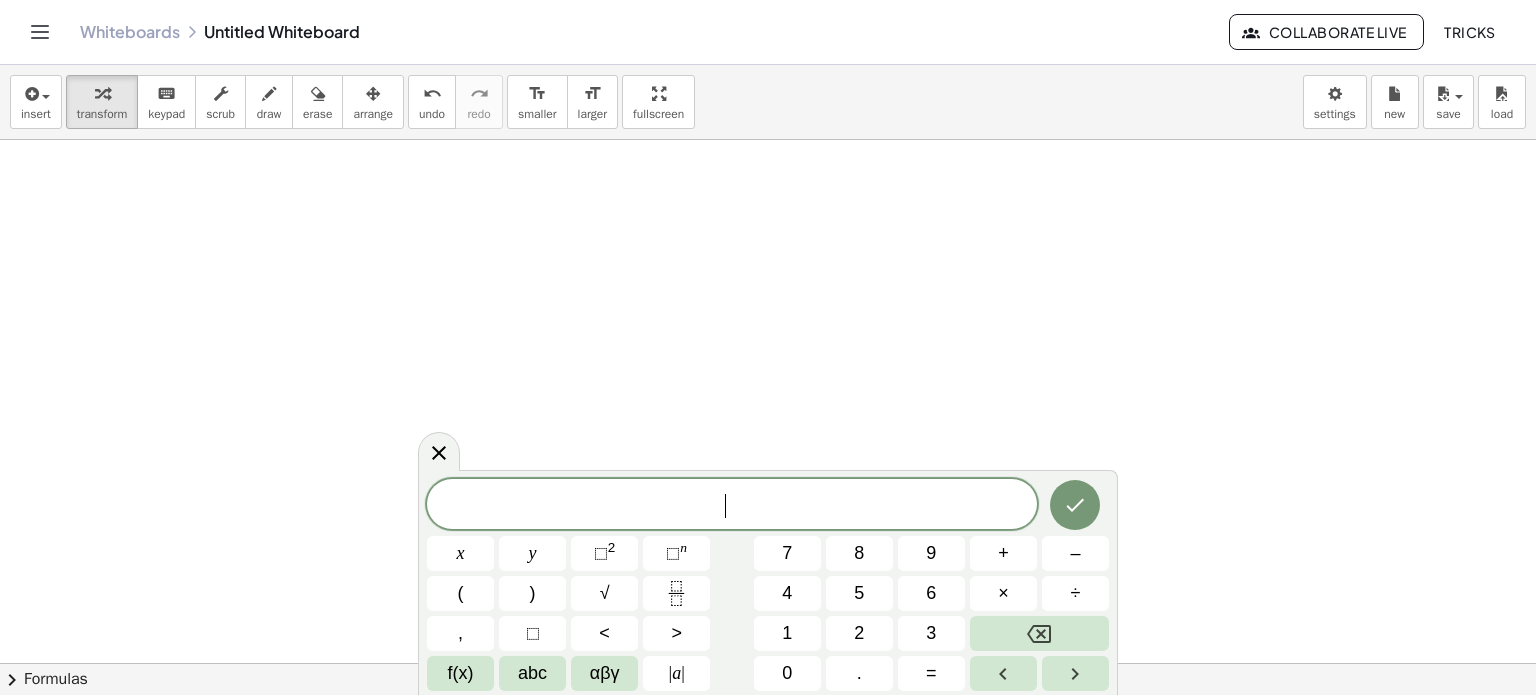 click on "​" at bounding box center (732, 506) 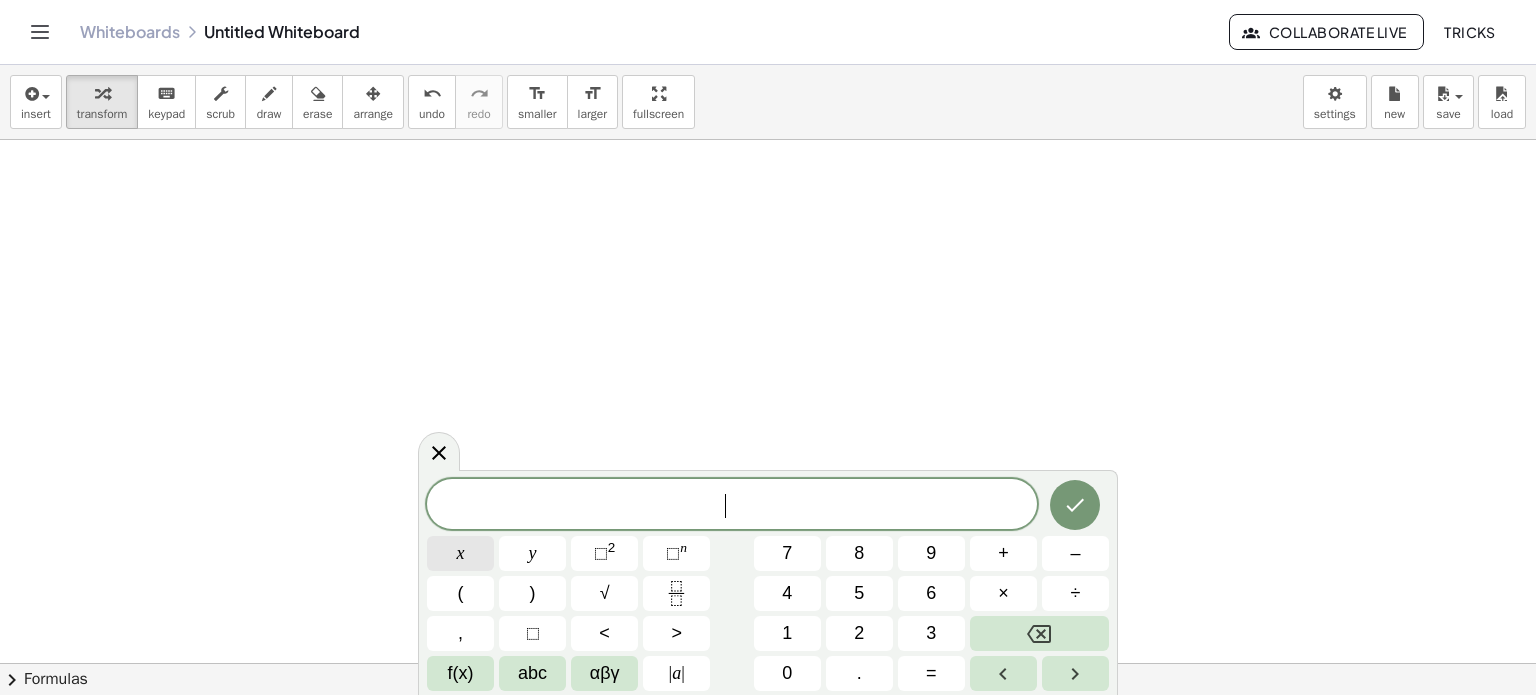 click on "x" at bounding box center [460, 553] 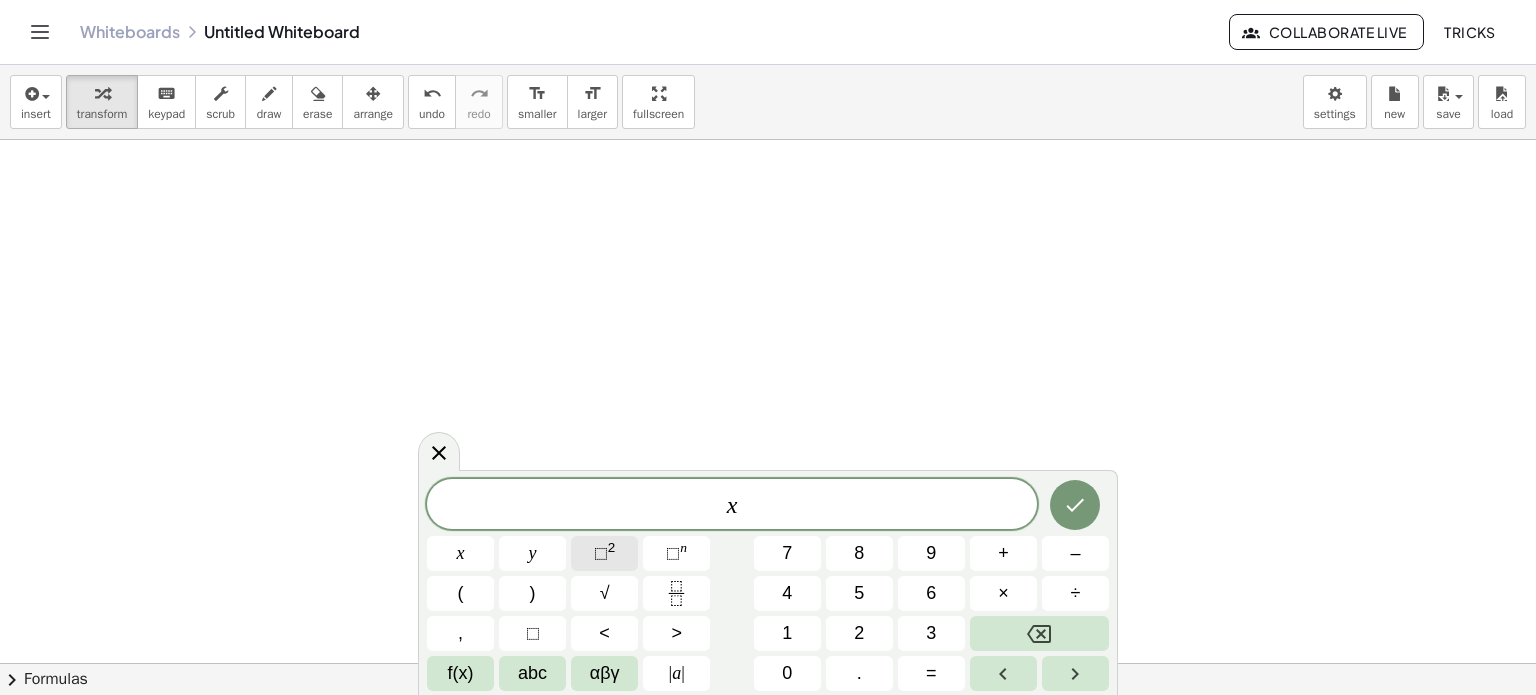 click on "⬚ 2" 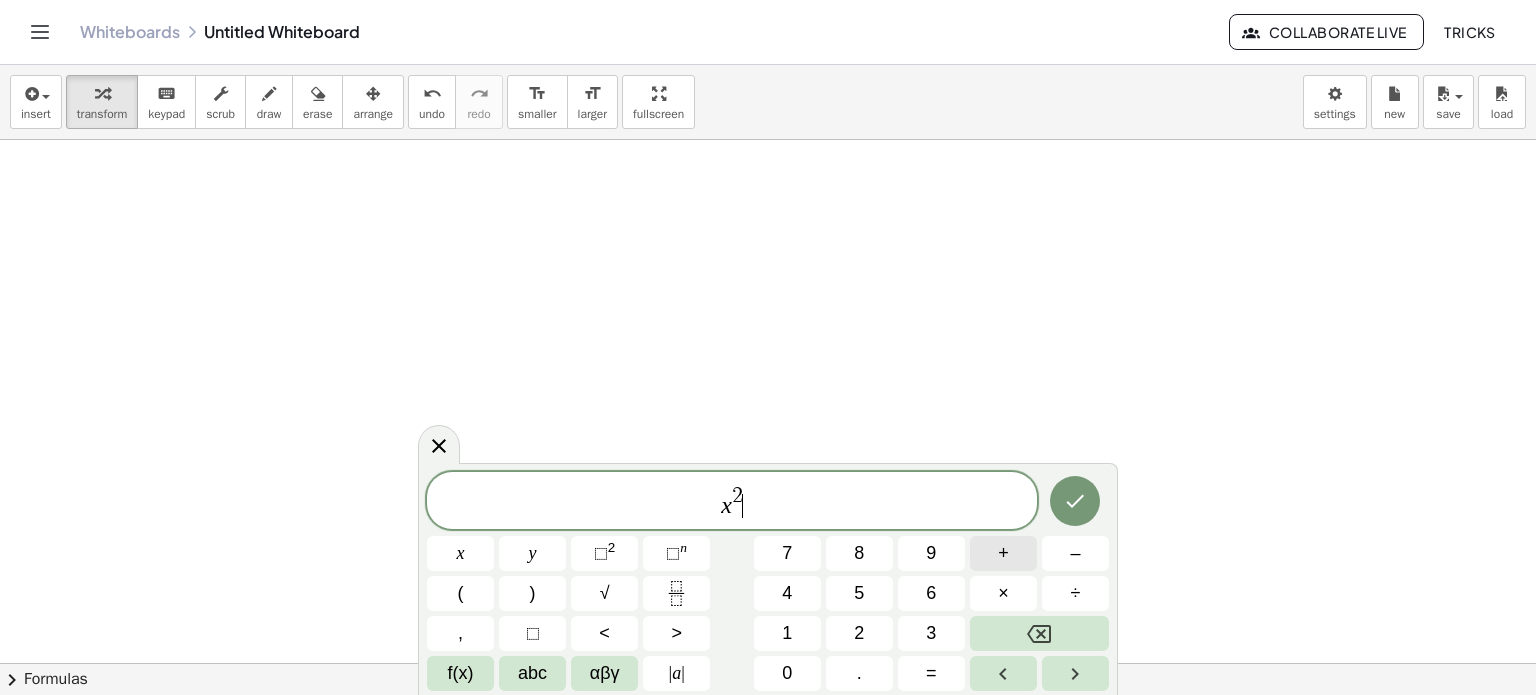 click on "+" at bounding box center [1003, 553] 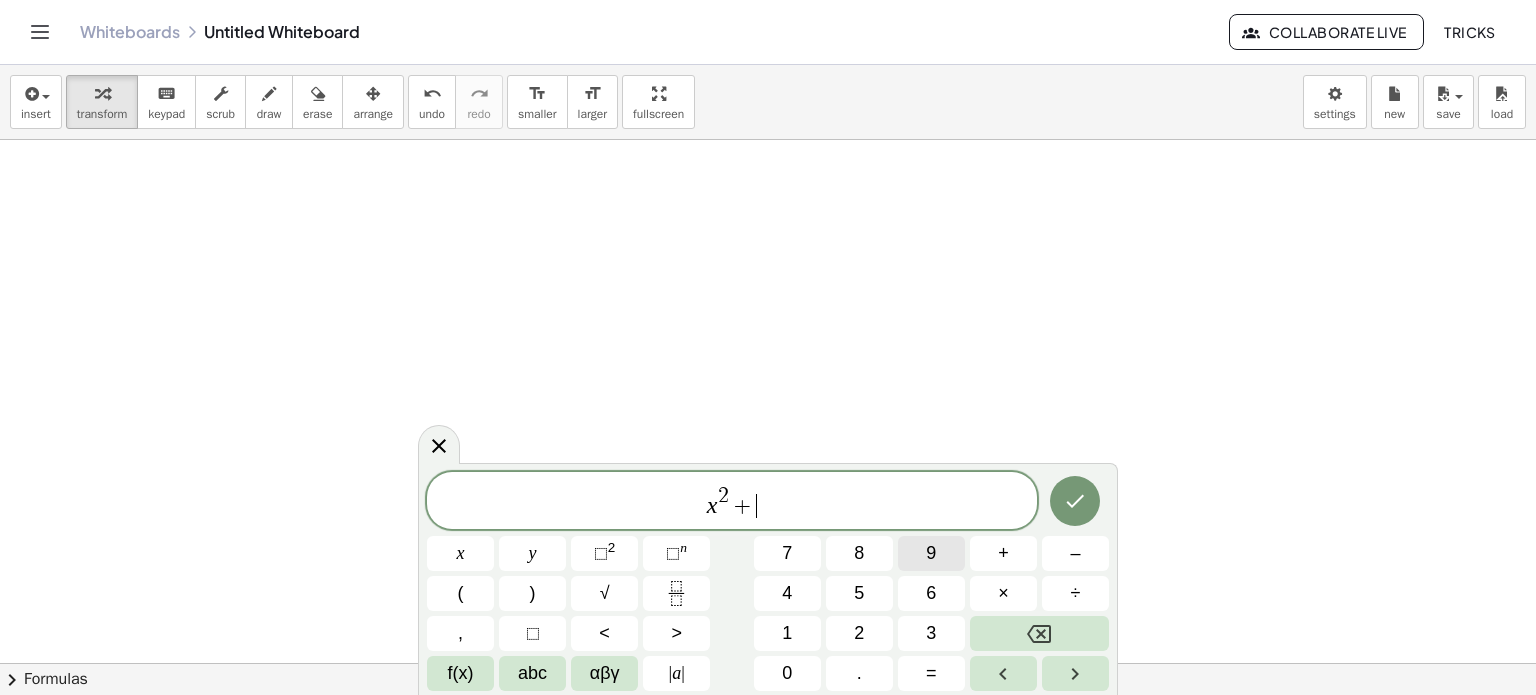 click on "9" at bounding box center [931, 553] 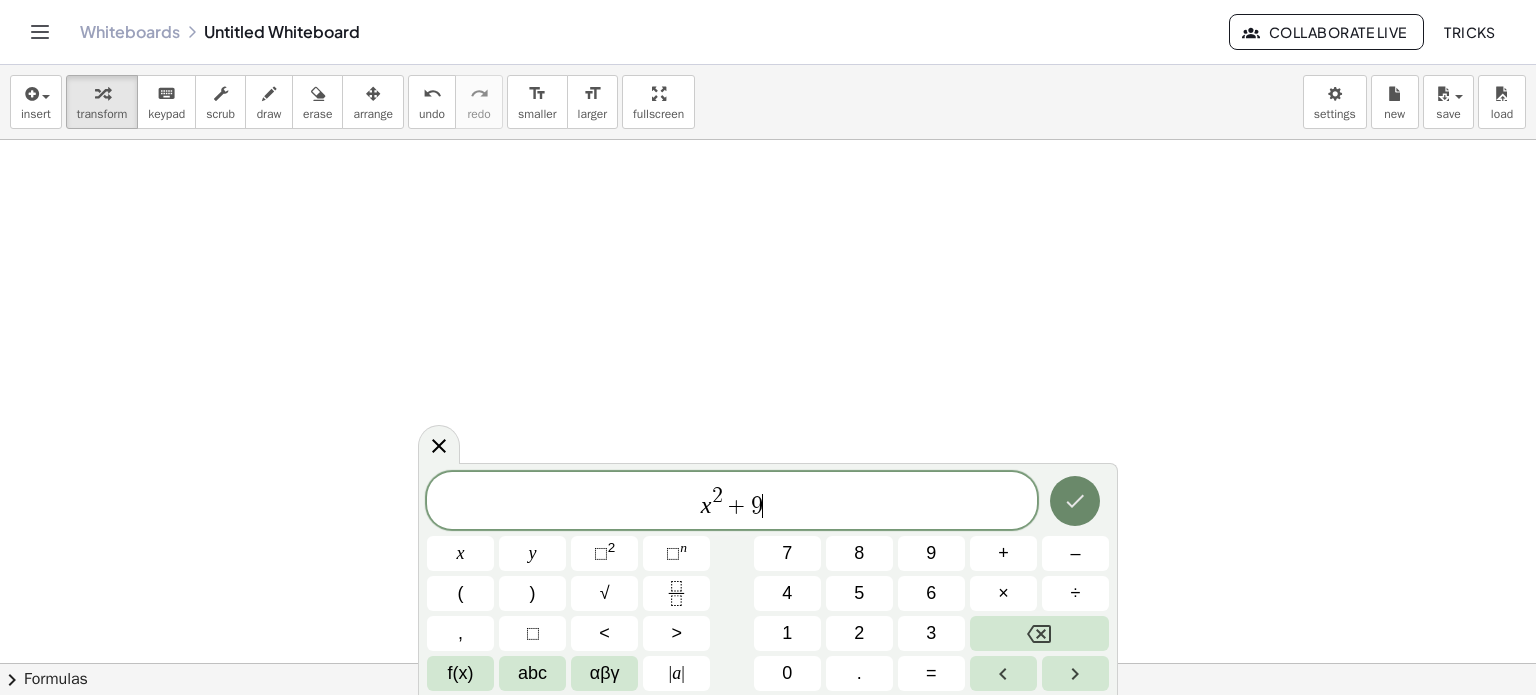 click 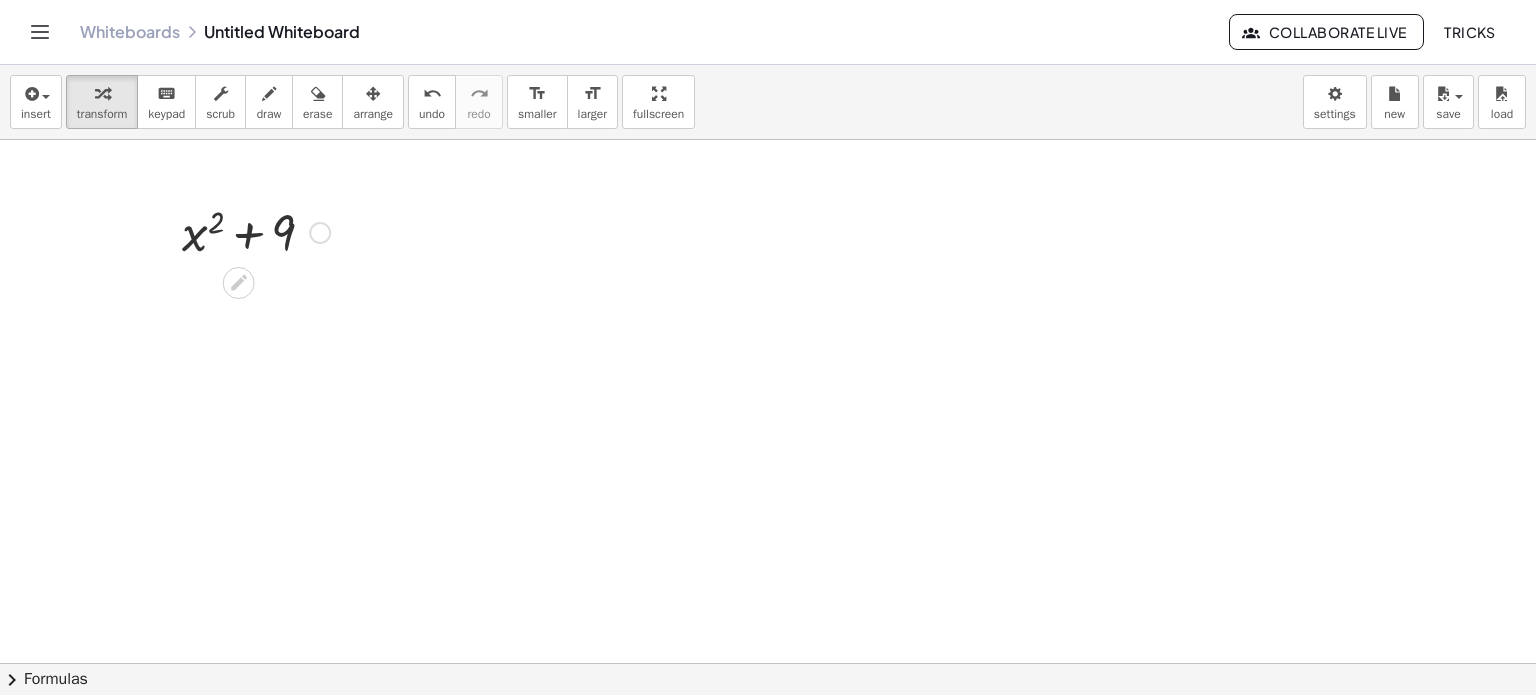 click at bounding box center [256, 231] 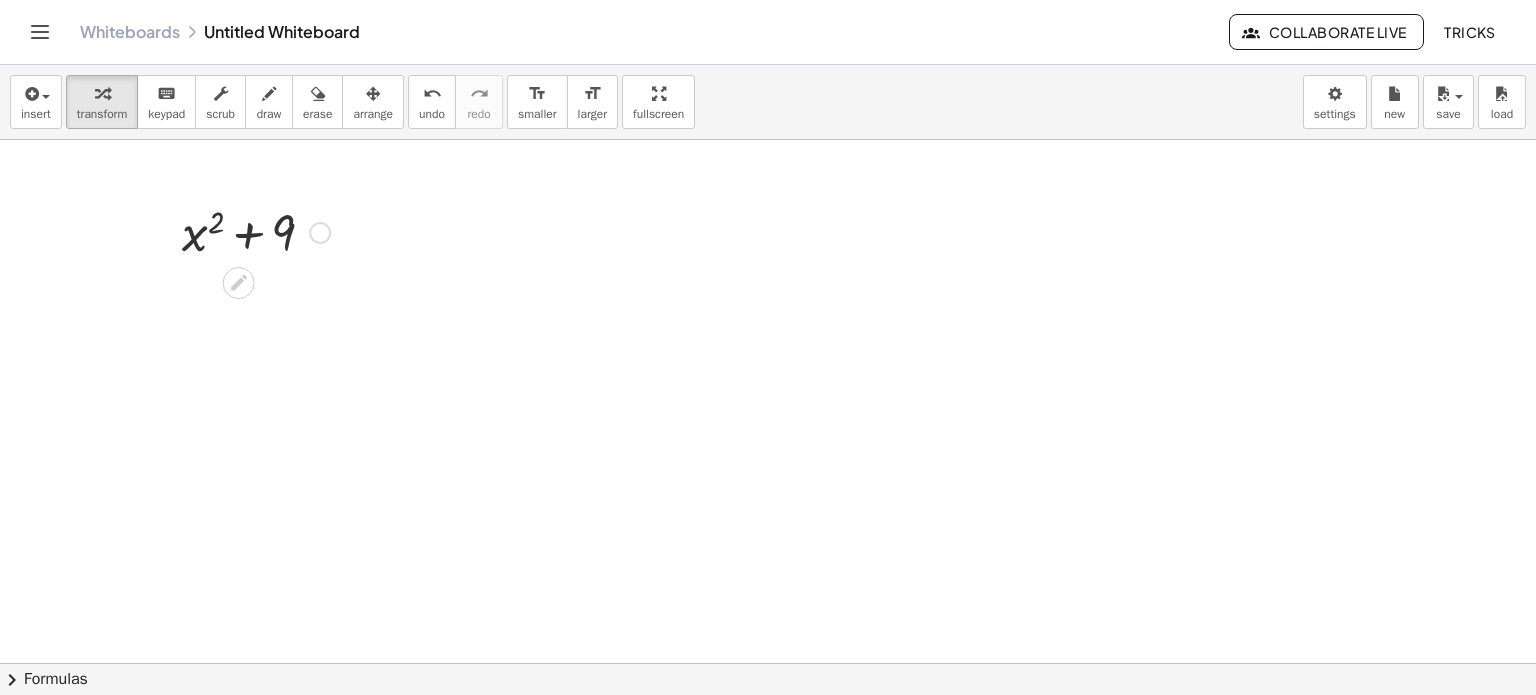 click at bounding box center [256, 231] 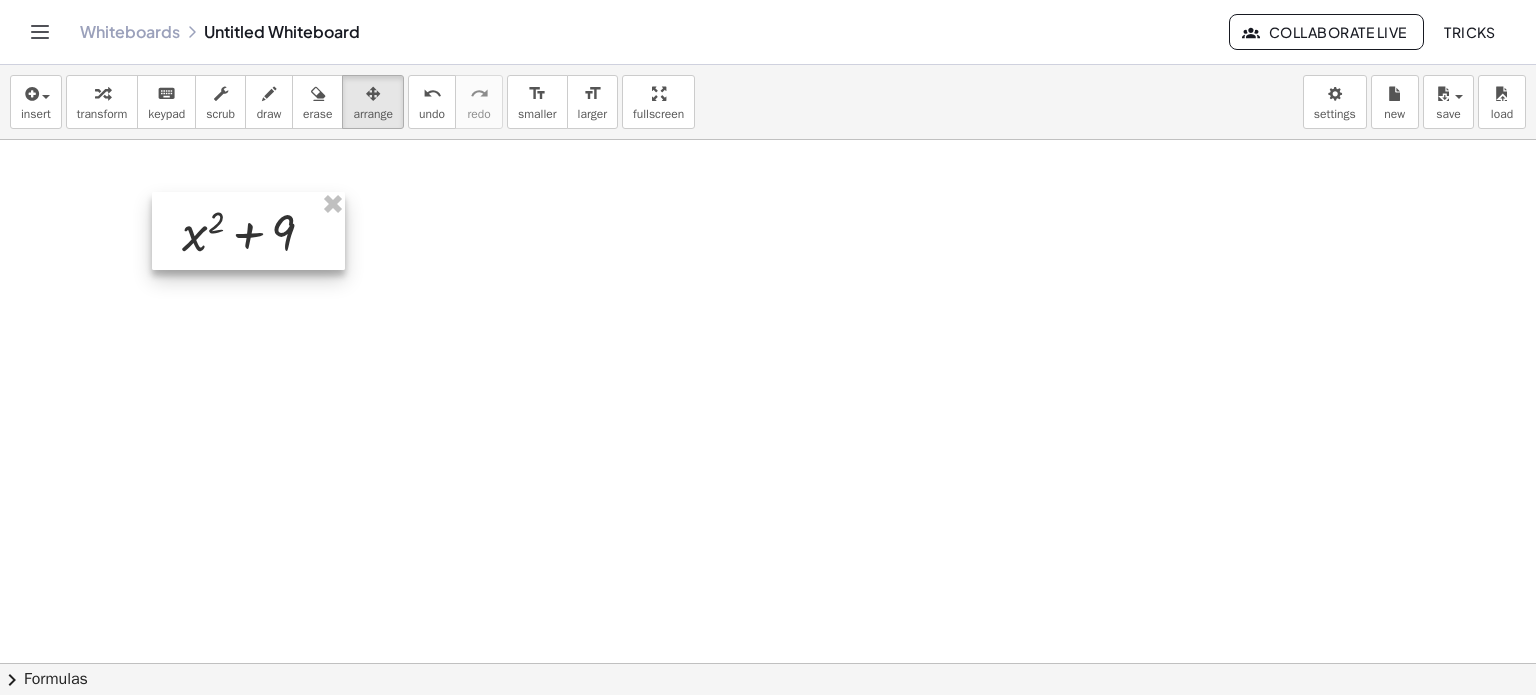 drag, startPoint x: 380, startPoint y: 106, endPoint x: 293, endPoint y: 225, distance: 147.411 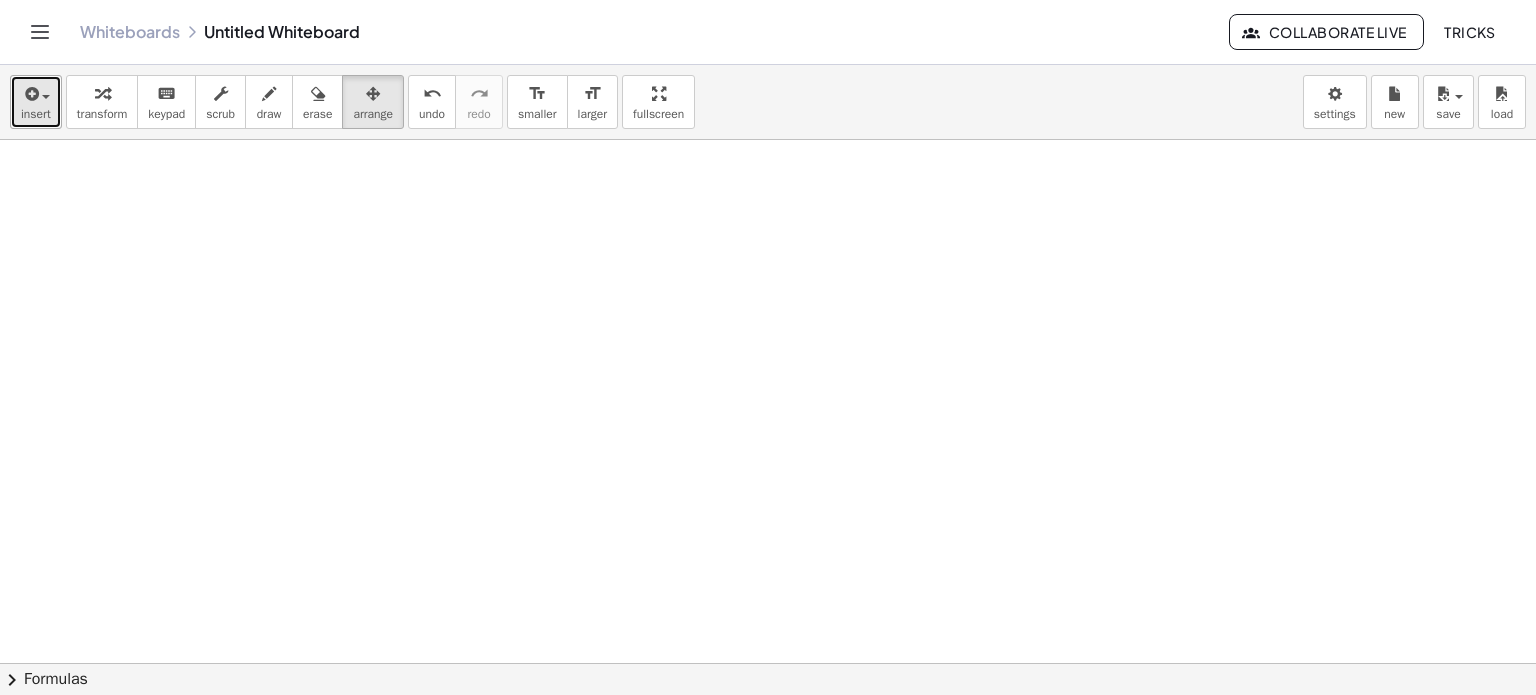 click on "insert" at bounding box center (36, 114) 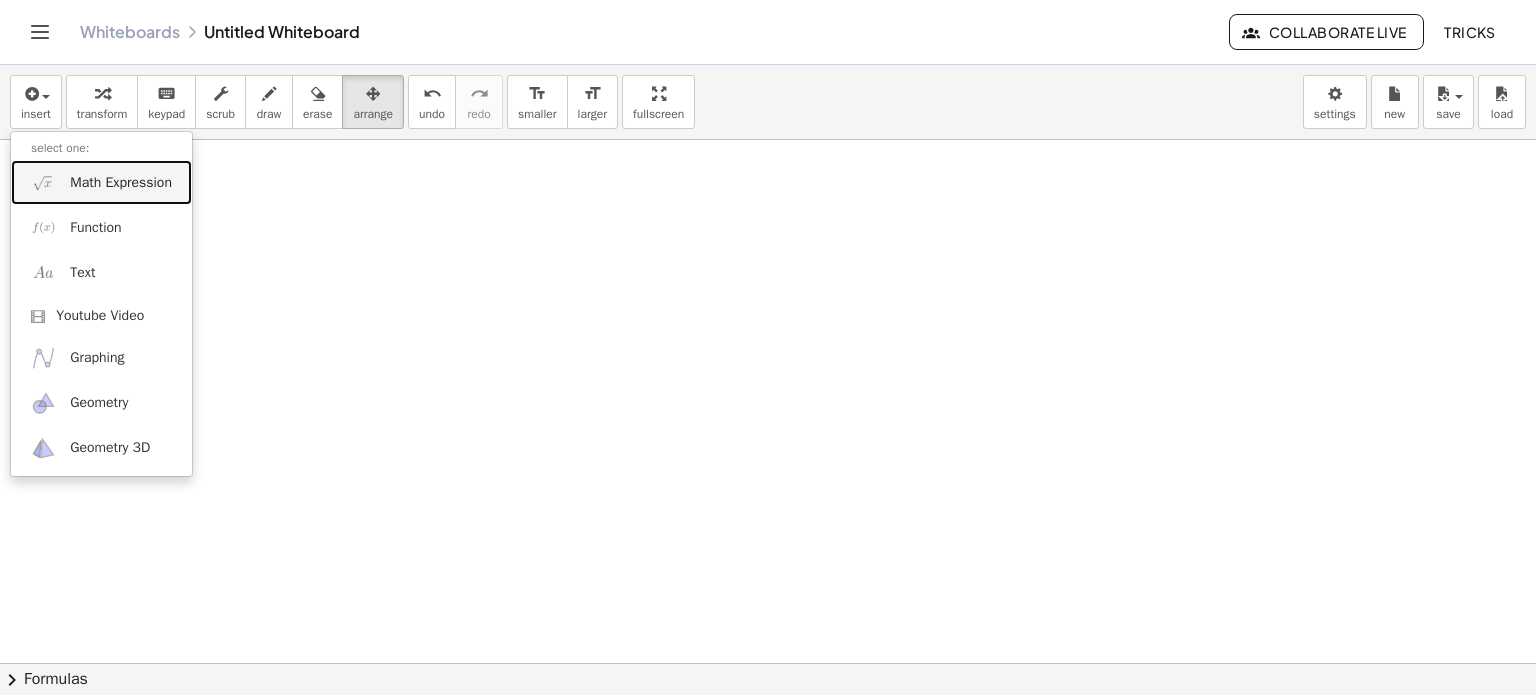 click on "Math Expression" at bounding box center (121, 183) 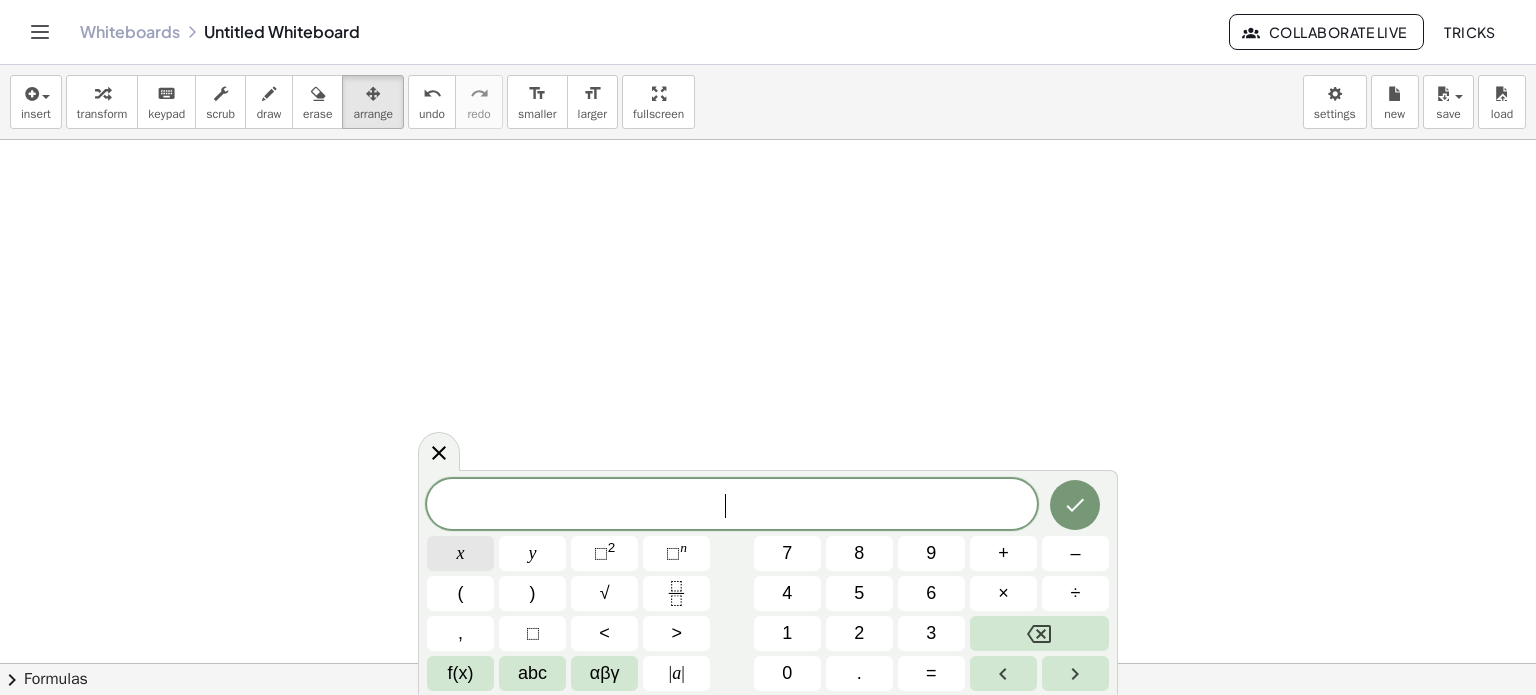 click on "x" at bounding box center [460, 553] 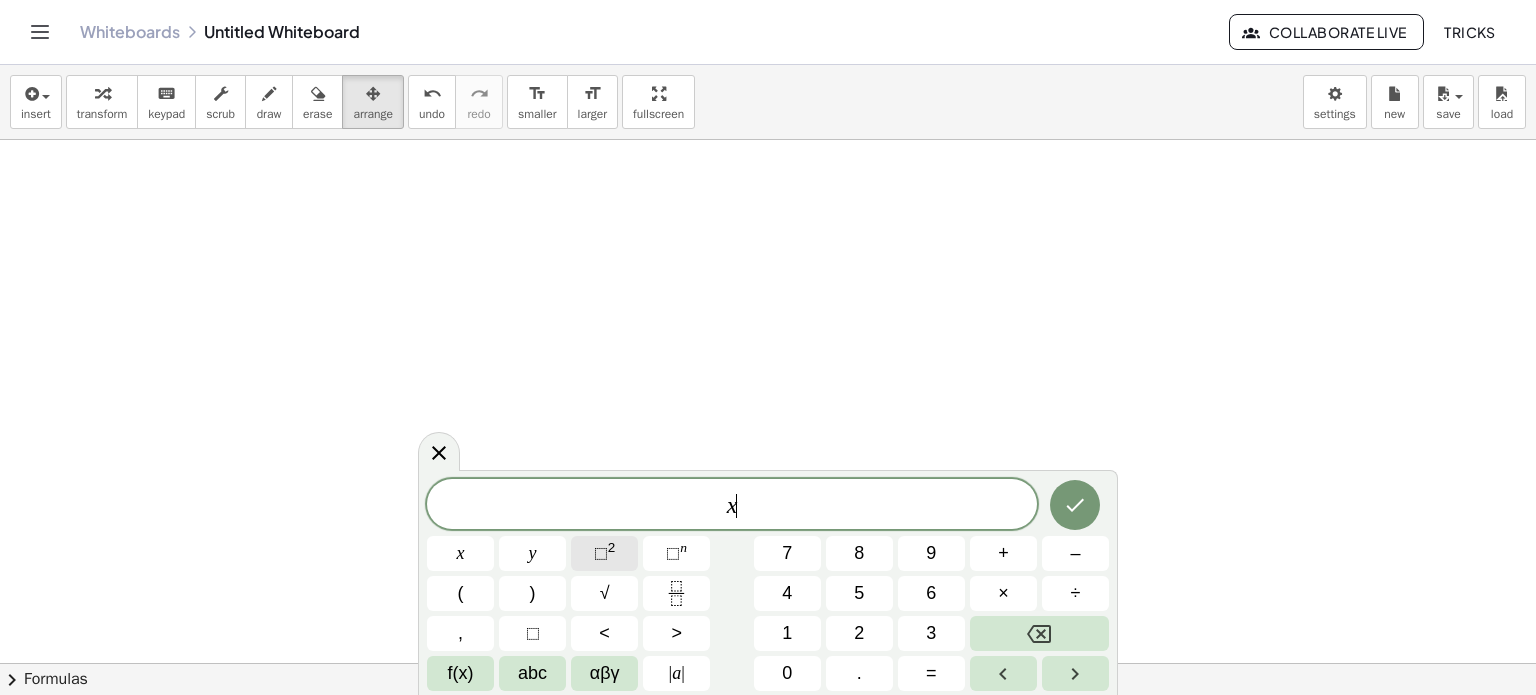 click on "⬚" at bounding box center (601, 553) 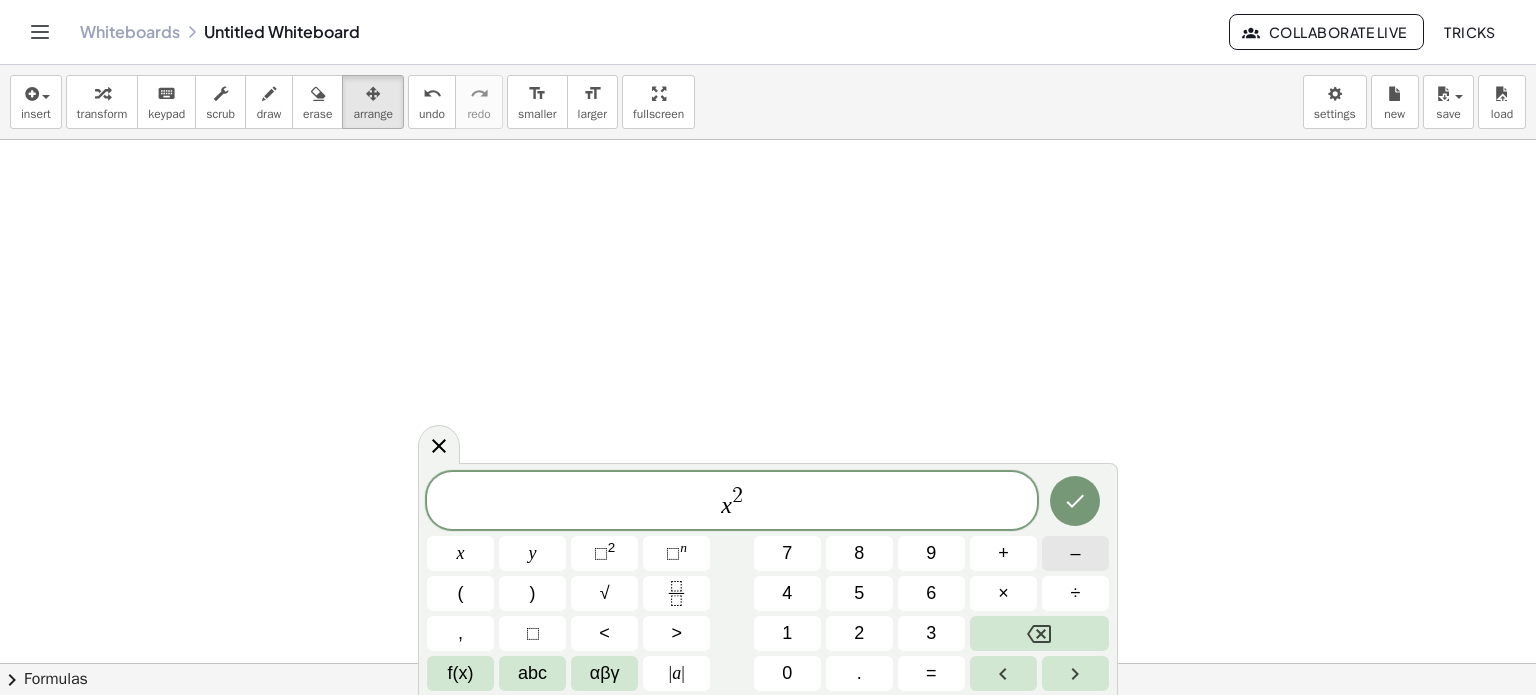 click on "–" at bounding box center (1075, 553) 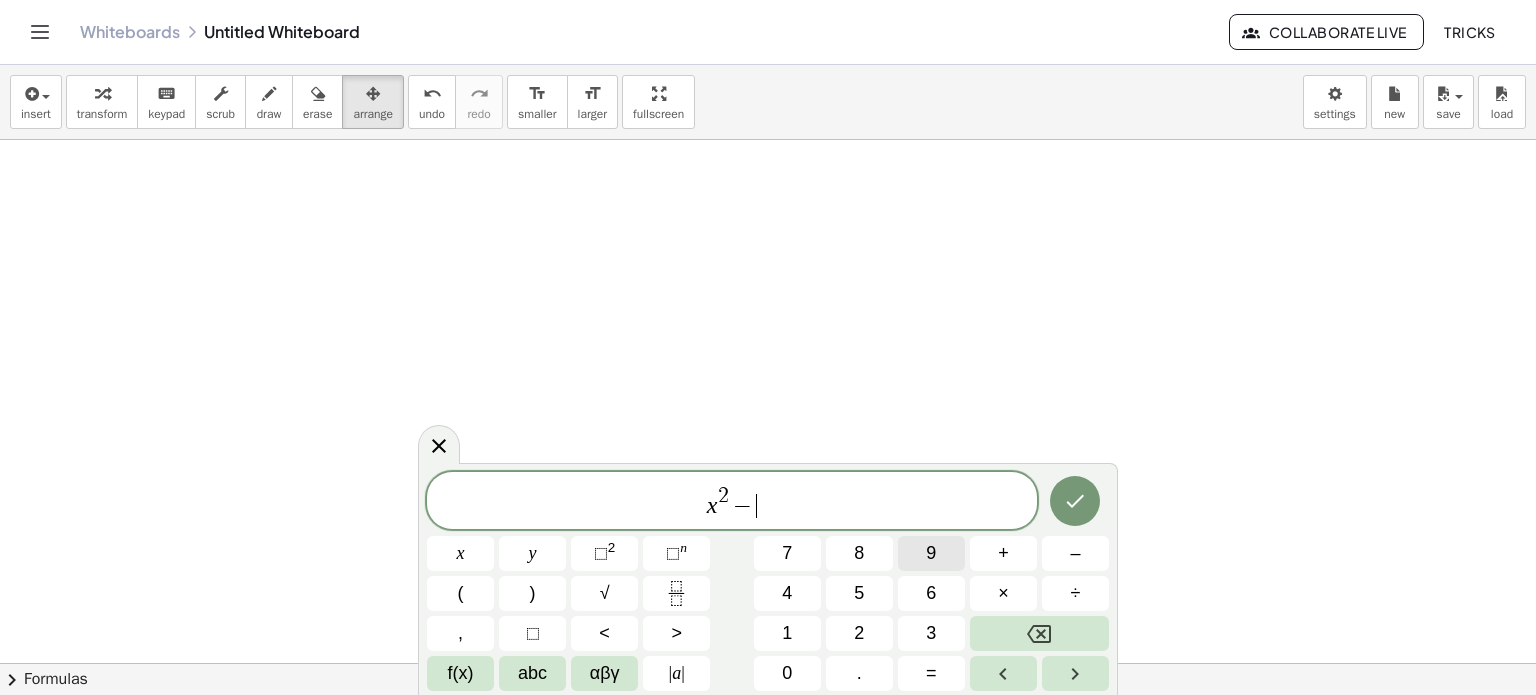 click on "9" at bounding box center (931, 553) 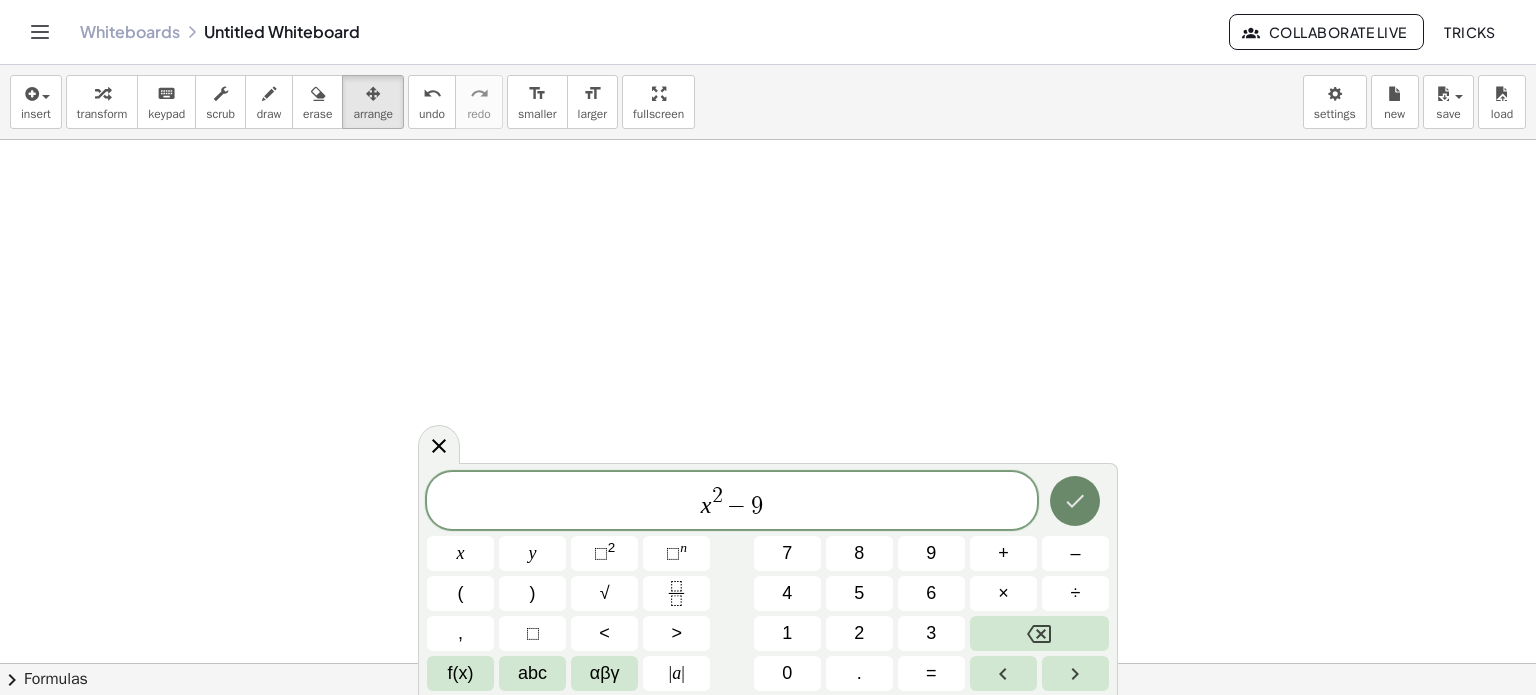 click 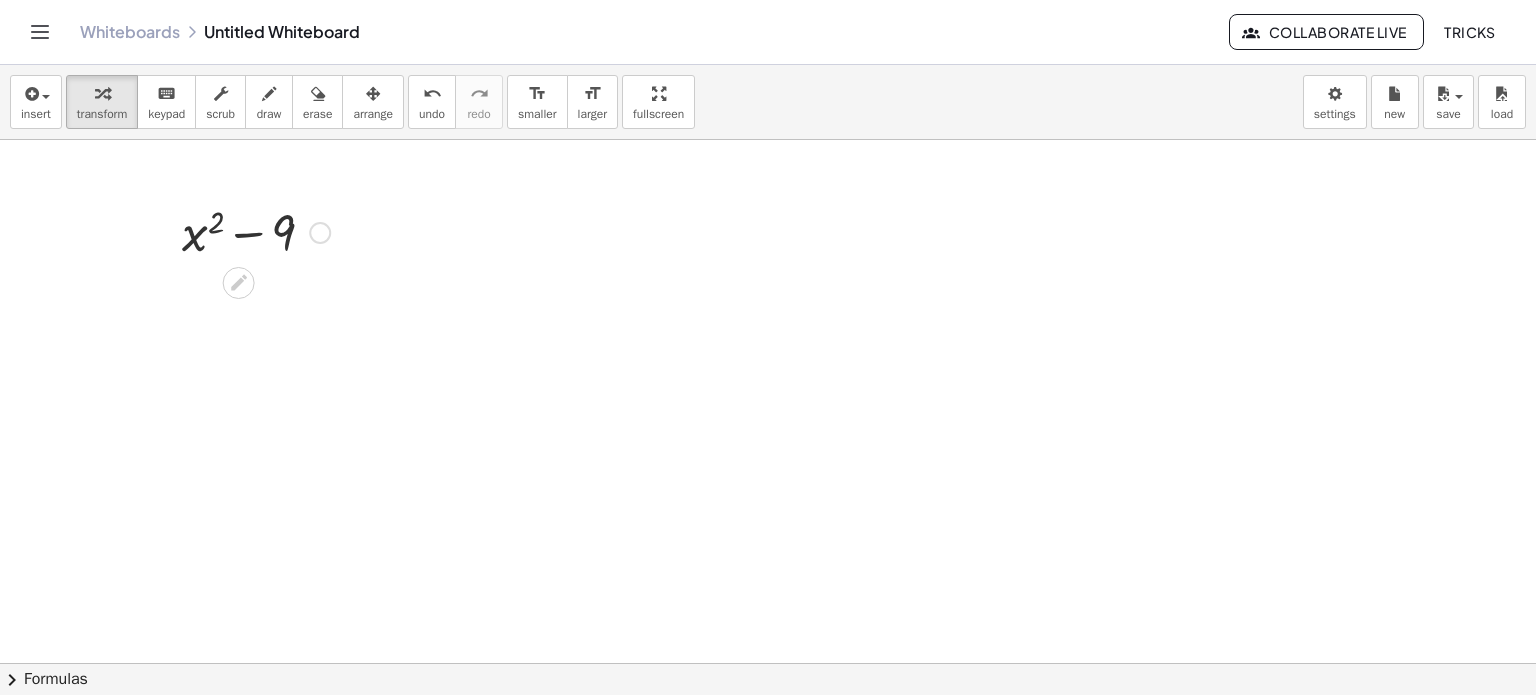 click at bounding box center [256, 231] 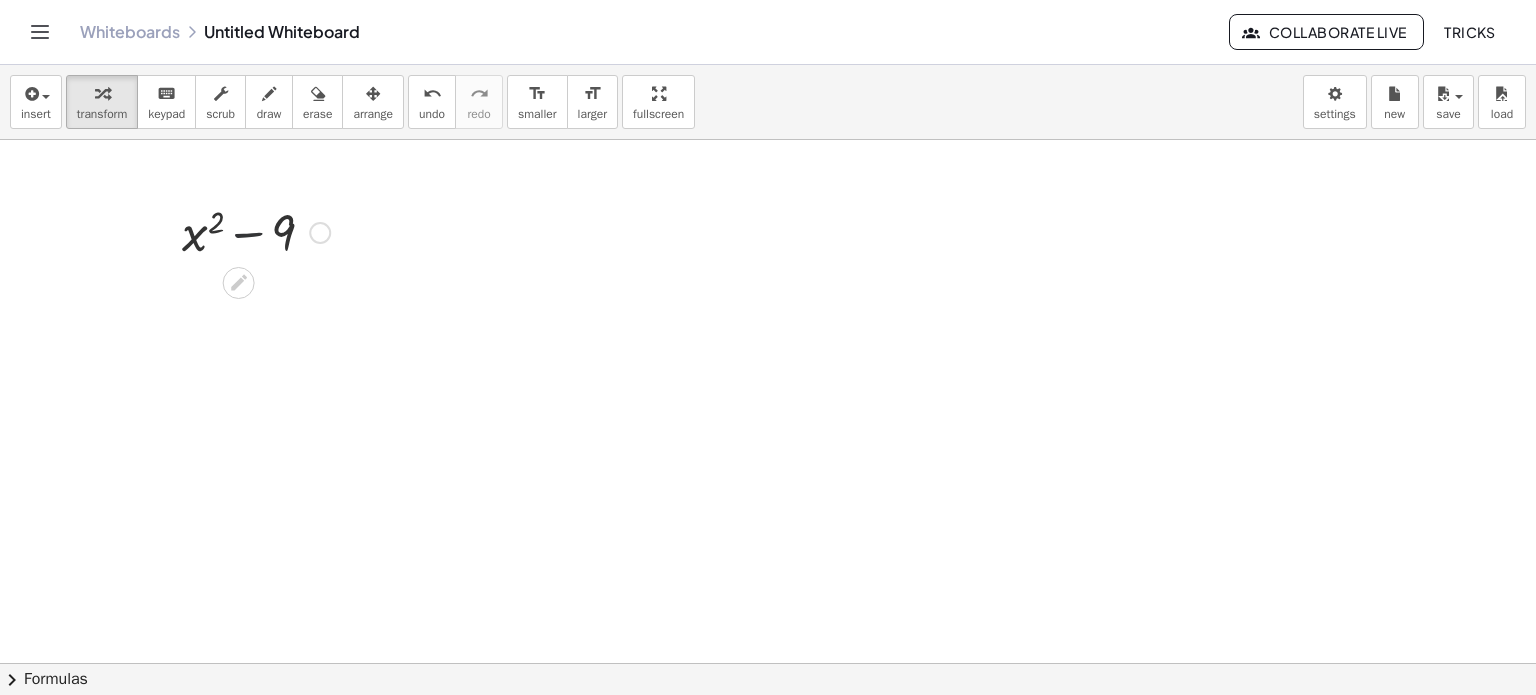click at bounding box center (256, 231) 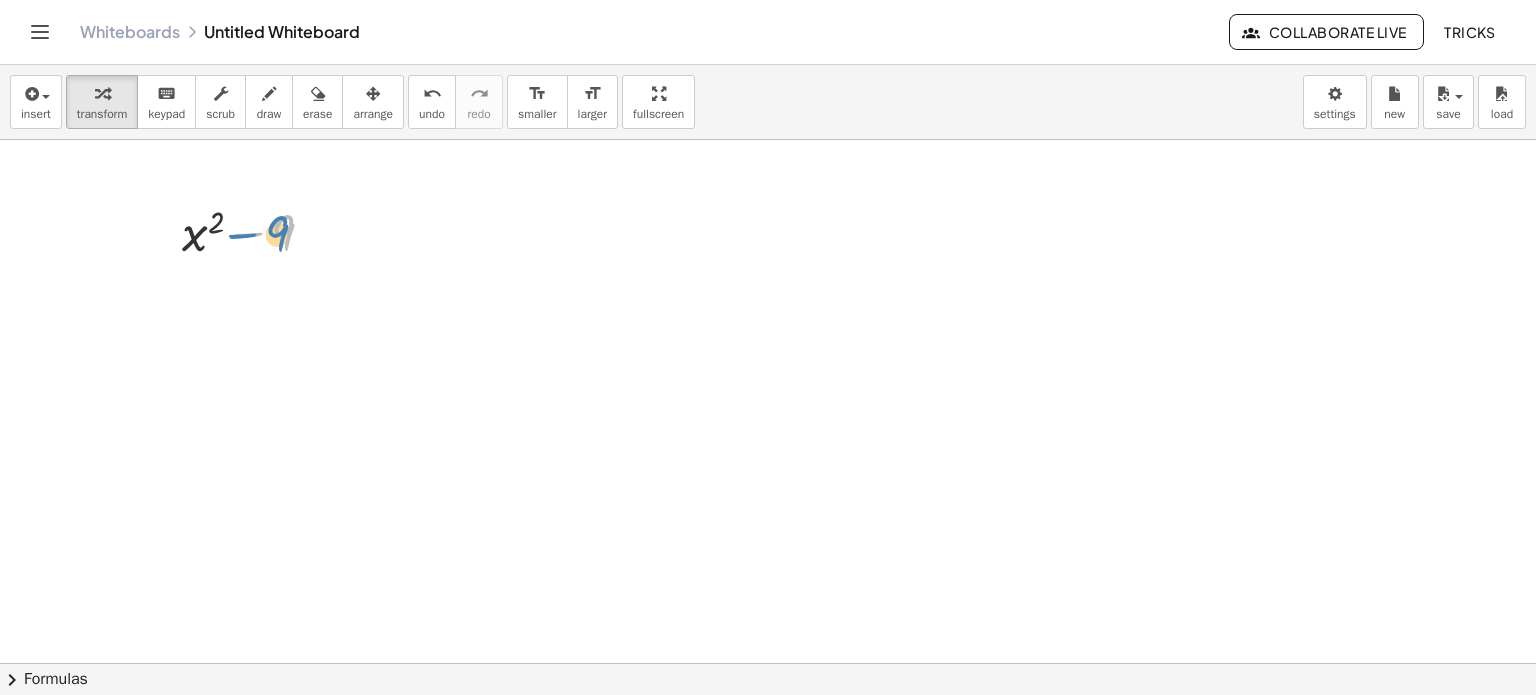 click at bounding box center (256, 231) 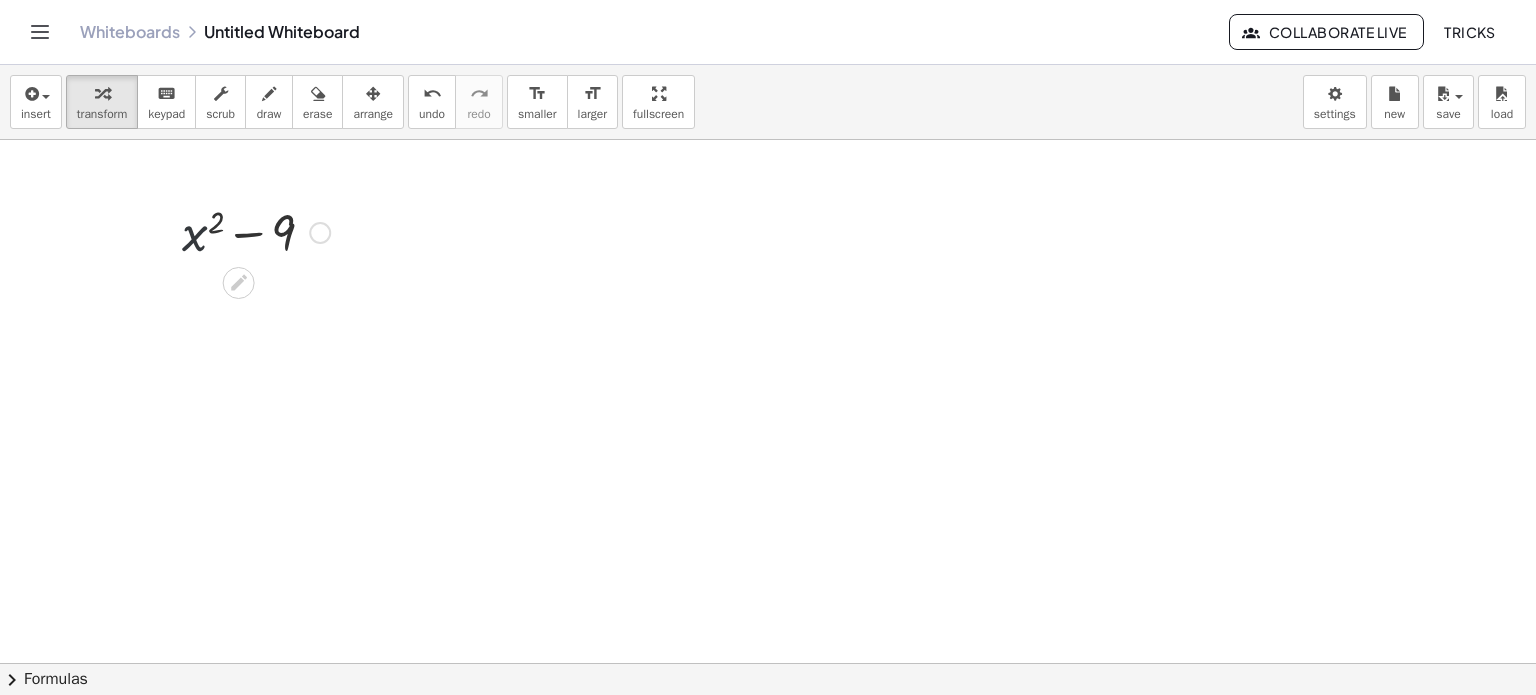 click at bounding box center (256, 231) 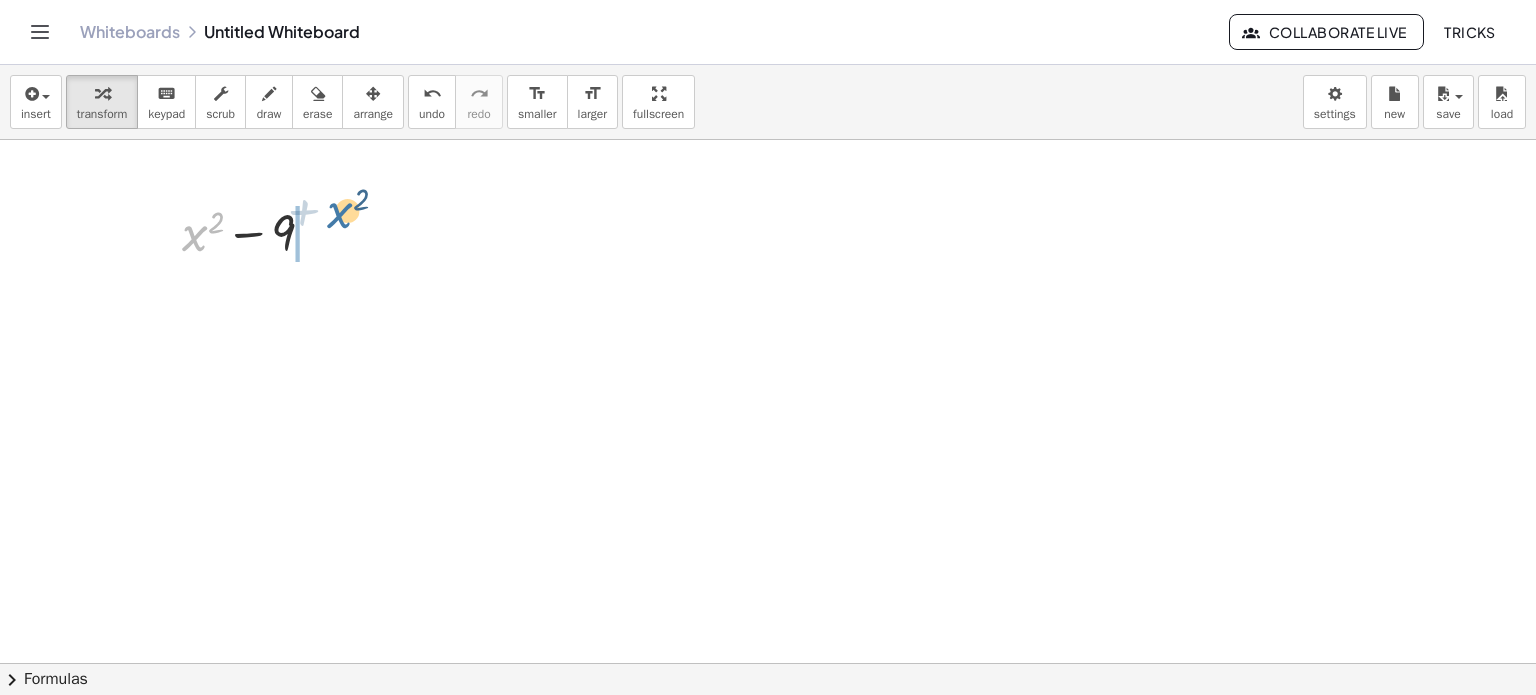 drag, startPoint x: 208, startPoint y: 241, endPoint x: 355, endPoint y: 234, distance: 147.16656 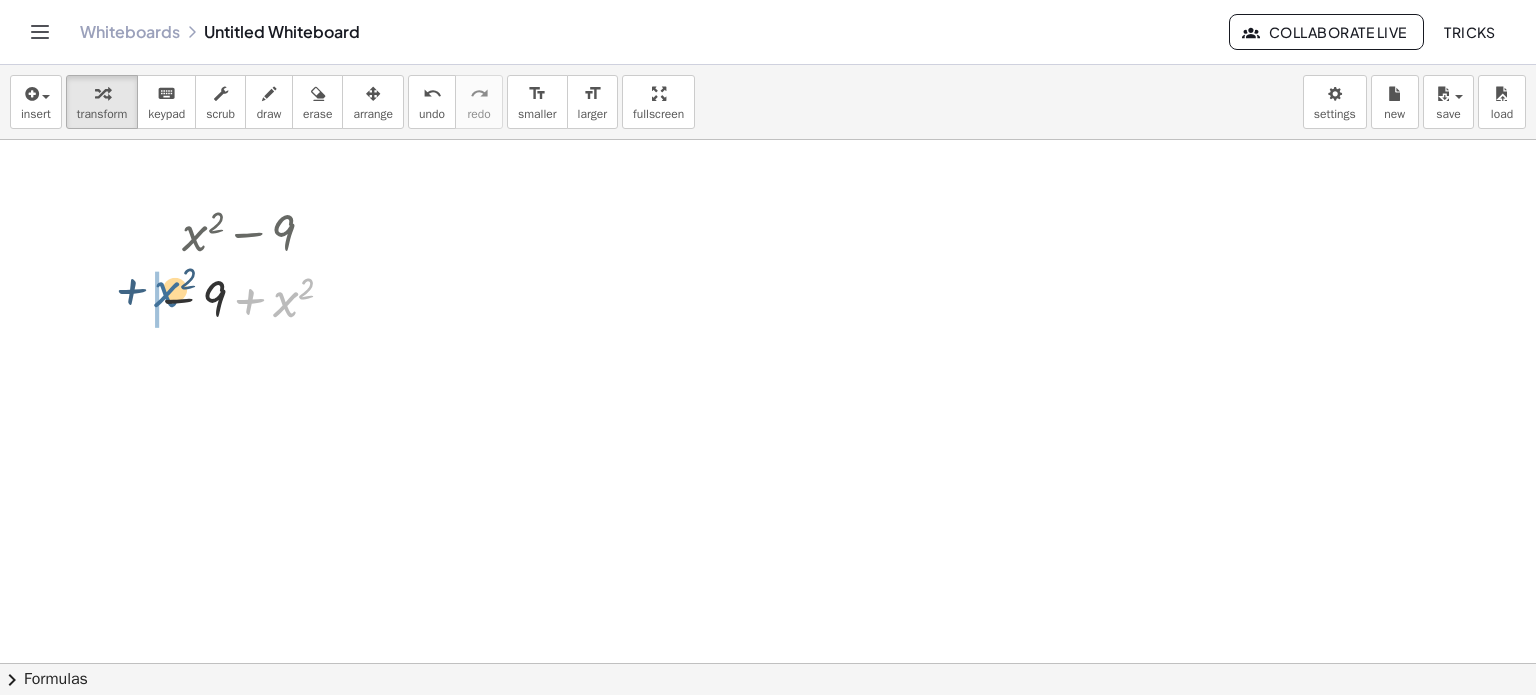 drag, startPoint x: 276, startPoint y: 294, endPoint x: 136, endPoint y: 301, distance: 140.1749 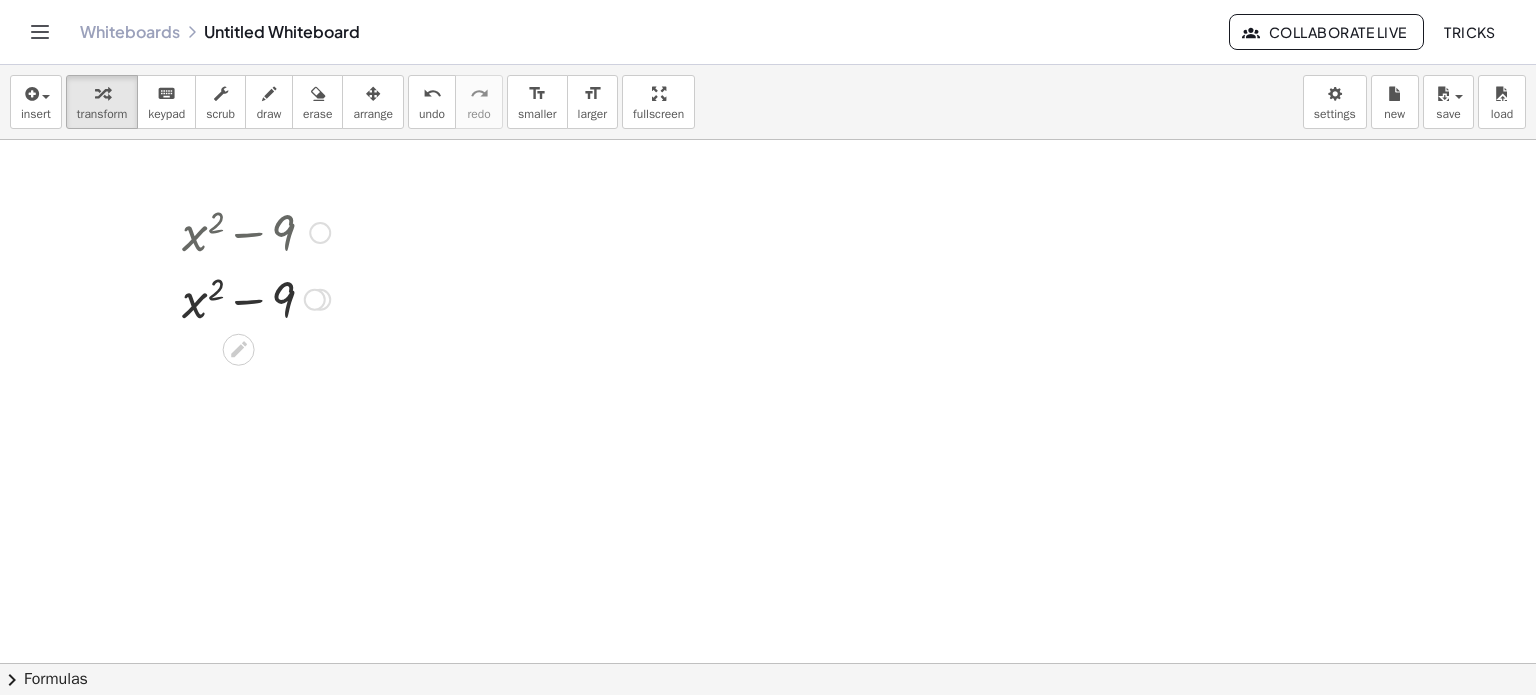 click at bounding box center (320, 233) 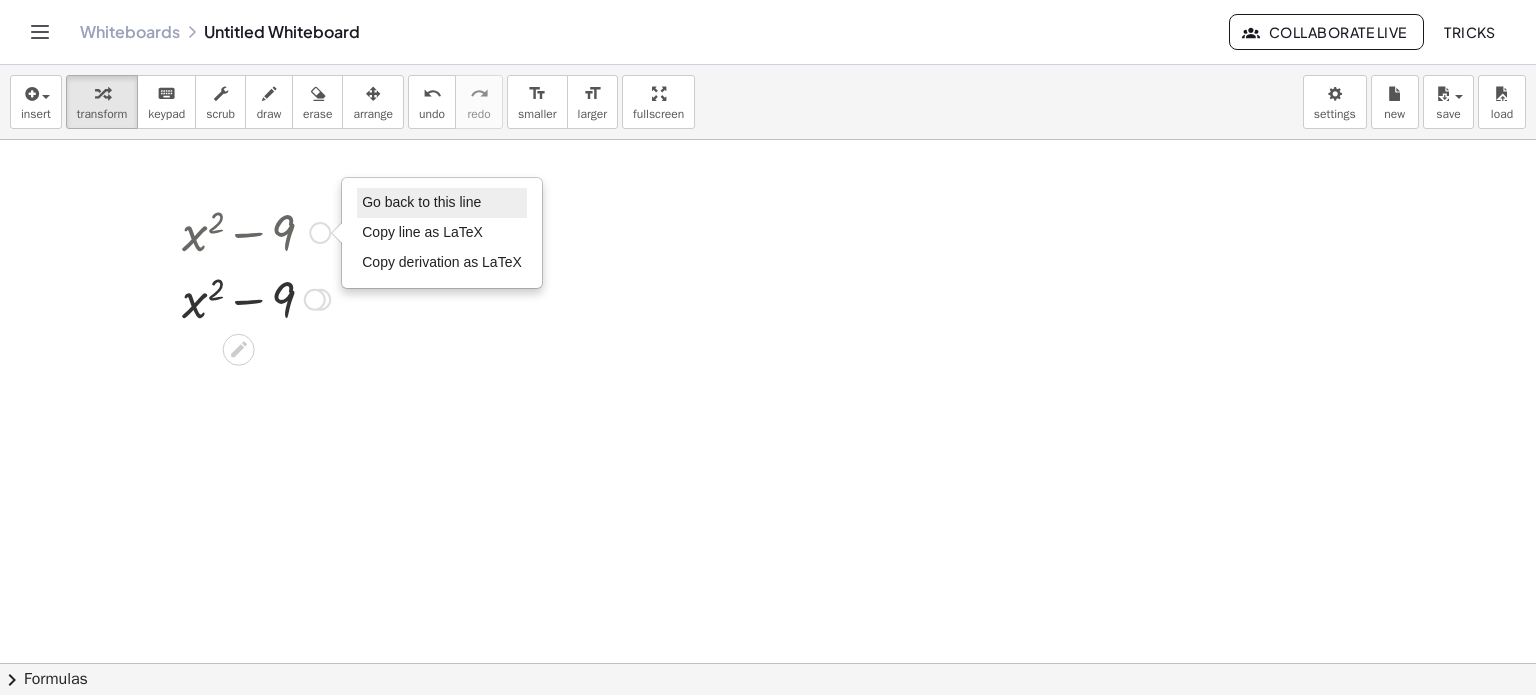 click on "Go back to this line" at bounding box center [421, 202] 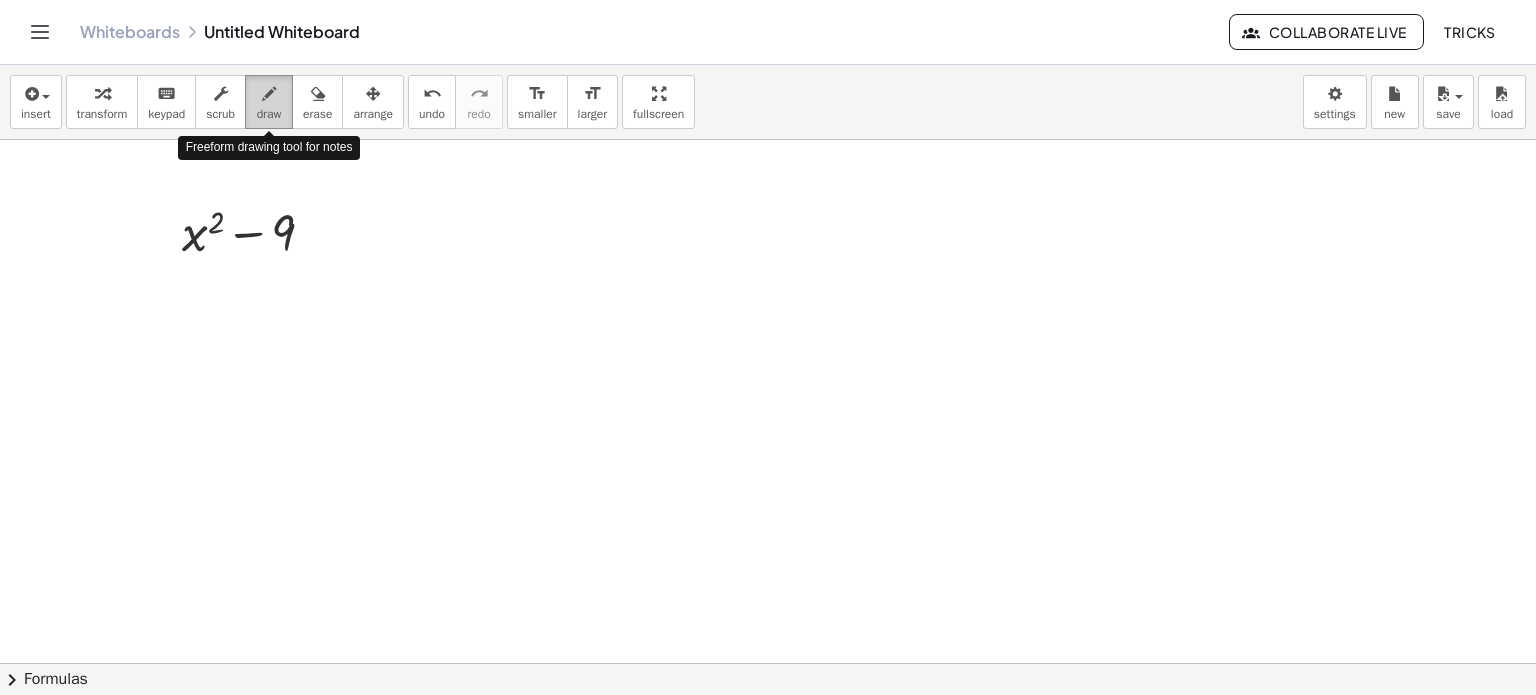 click on "draw" at bounding box center [269, 114] 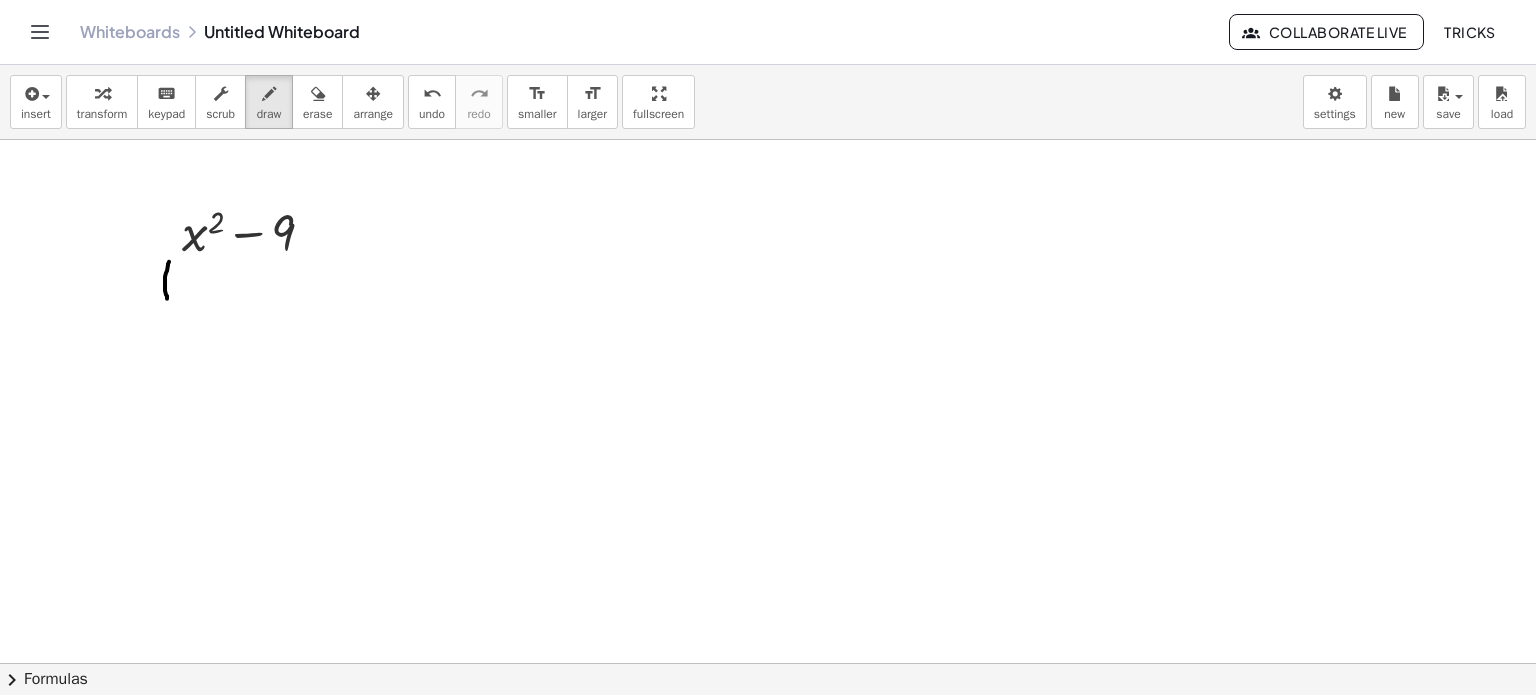 drag, startPoint x: 169, startPoint y: 261, endPoint x: 168, endPoint y: 305, distance: 44.011364 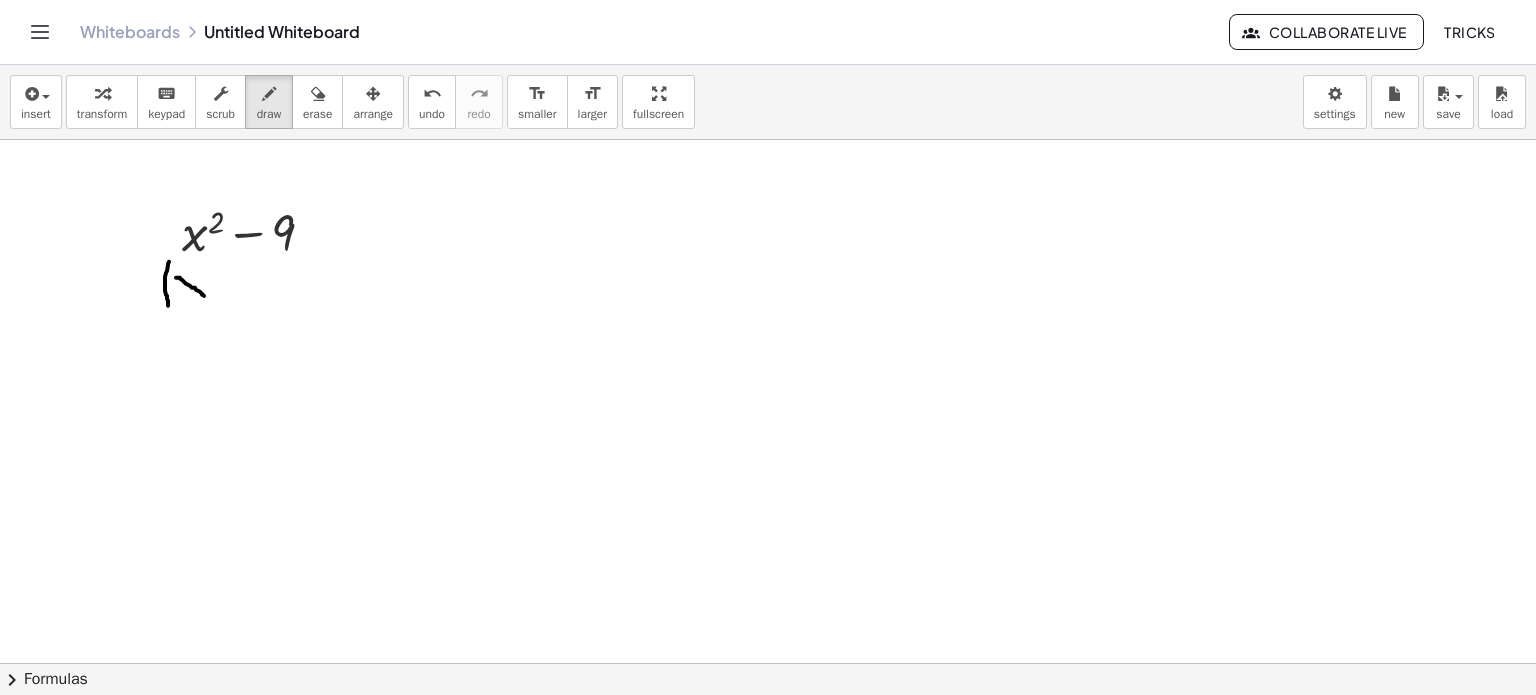 drag, startPoint x: 176, startPoint y: 277, endPoint x: 208, endPoint y: 299, distance: 38.832977 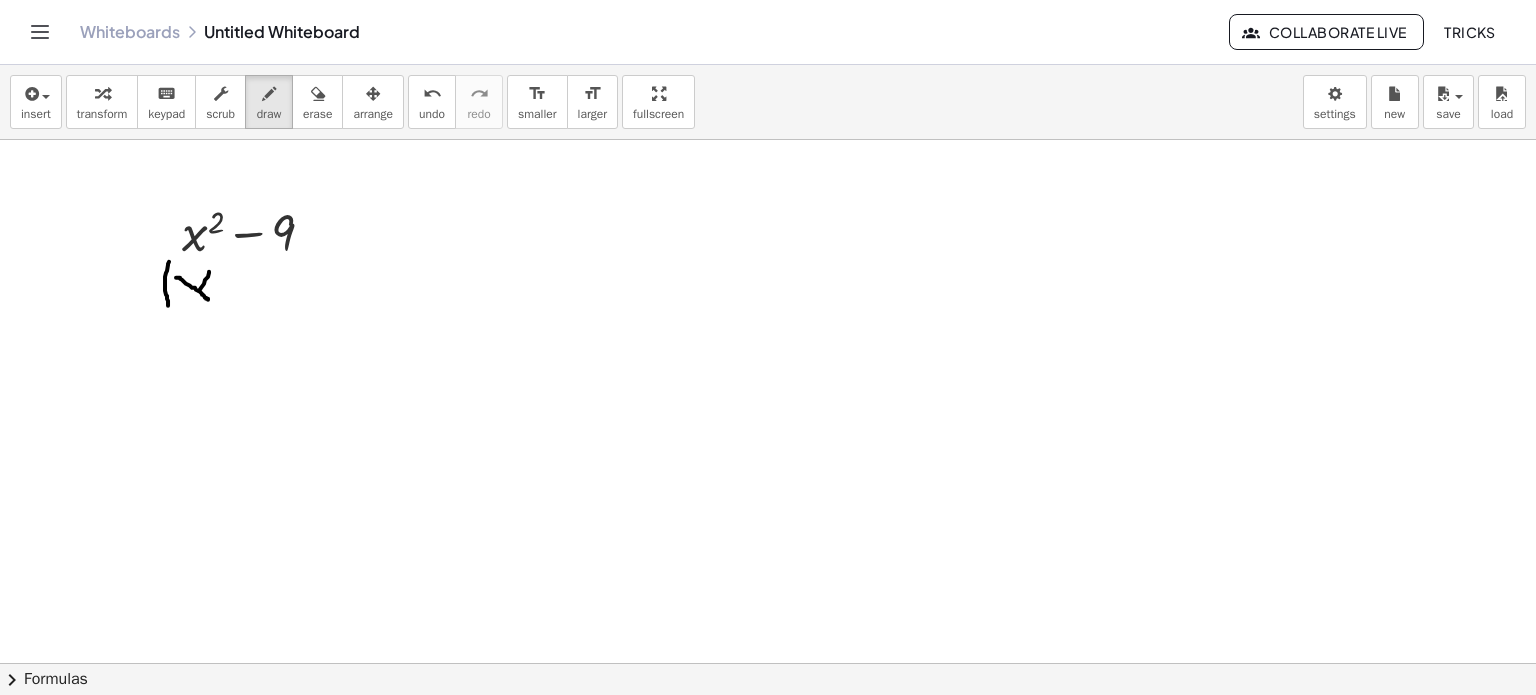 drag, startPoint x: 209, startPoint y: 271, endPoint x: 192, endPoint y: 303, distance: 36.23534 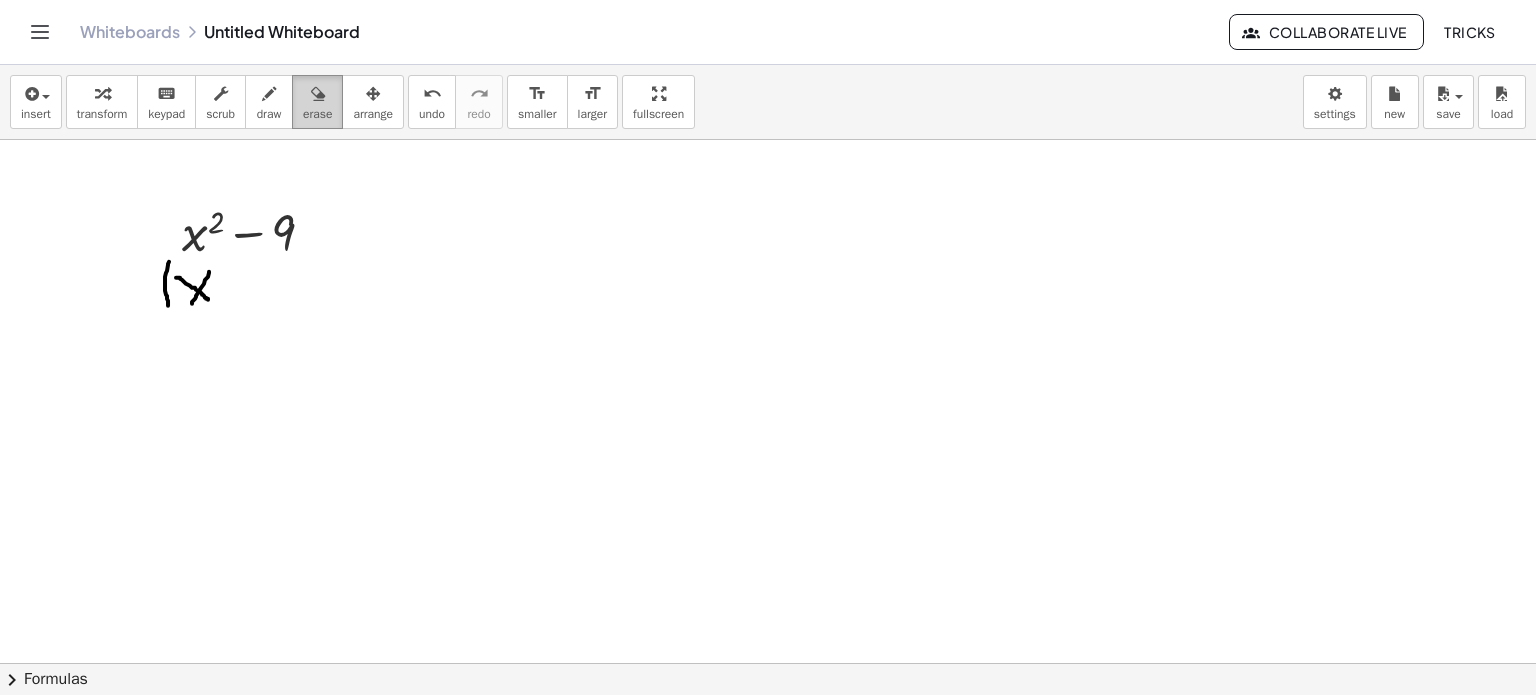 click at bounding box center (318, 94) 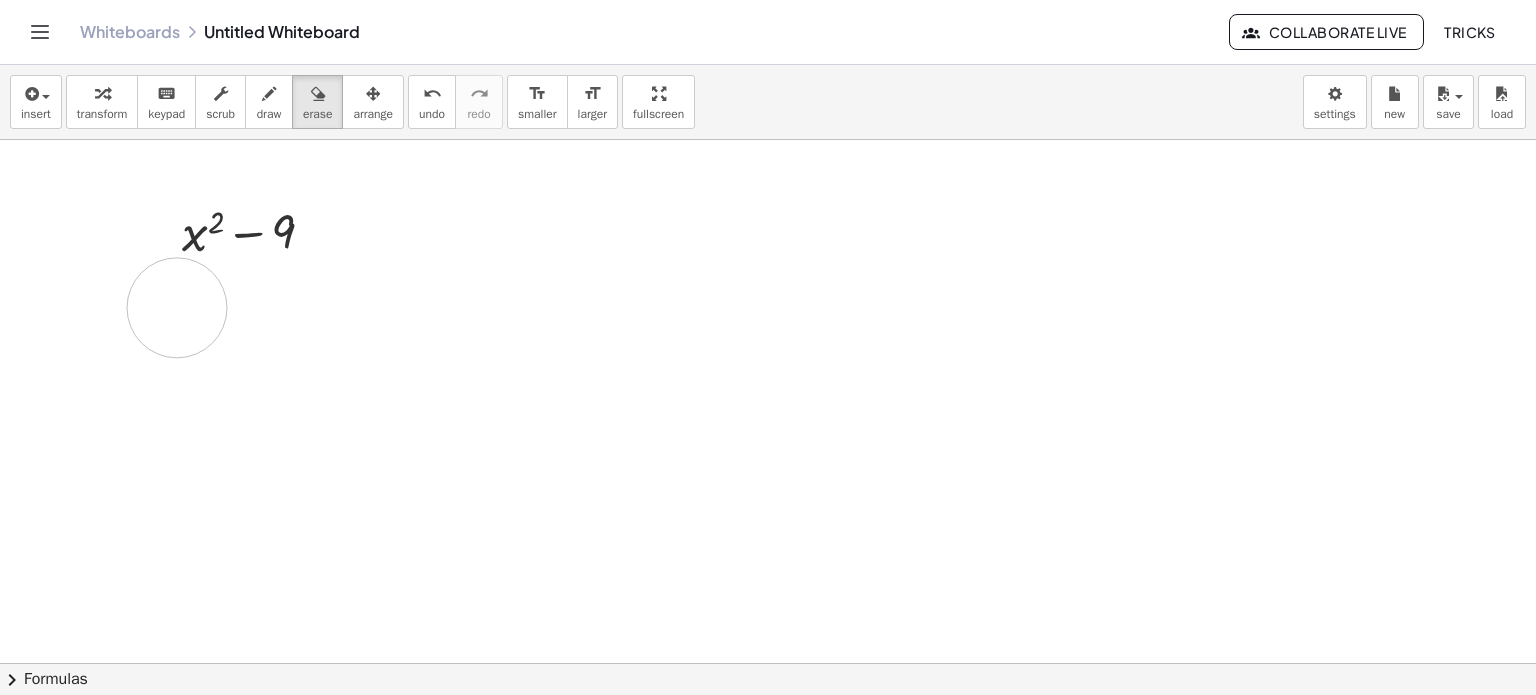 drag, startPoint x: 269, startPoint y: 294, endPoint x: 177, endPoint y: 307, distance: 92.91394 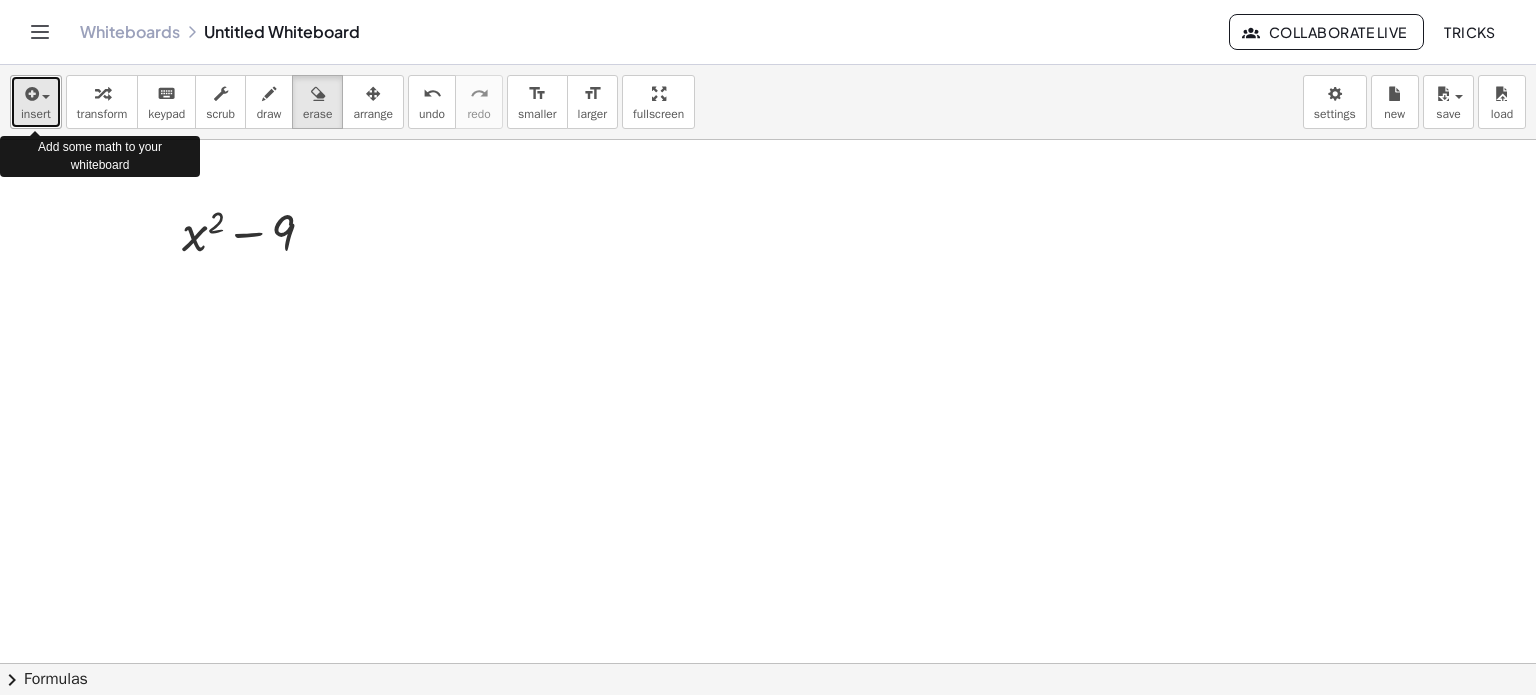click on "insert" at bounding box center [36, 114] 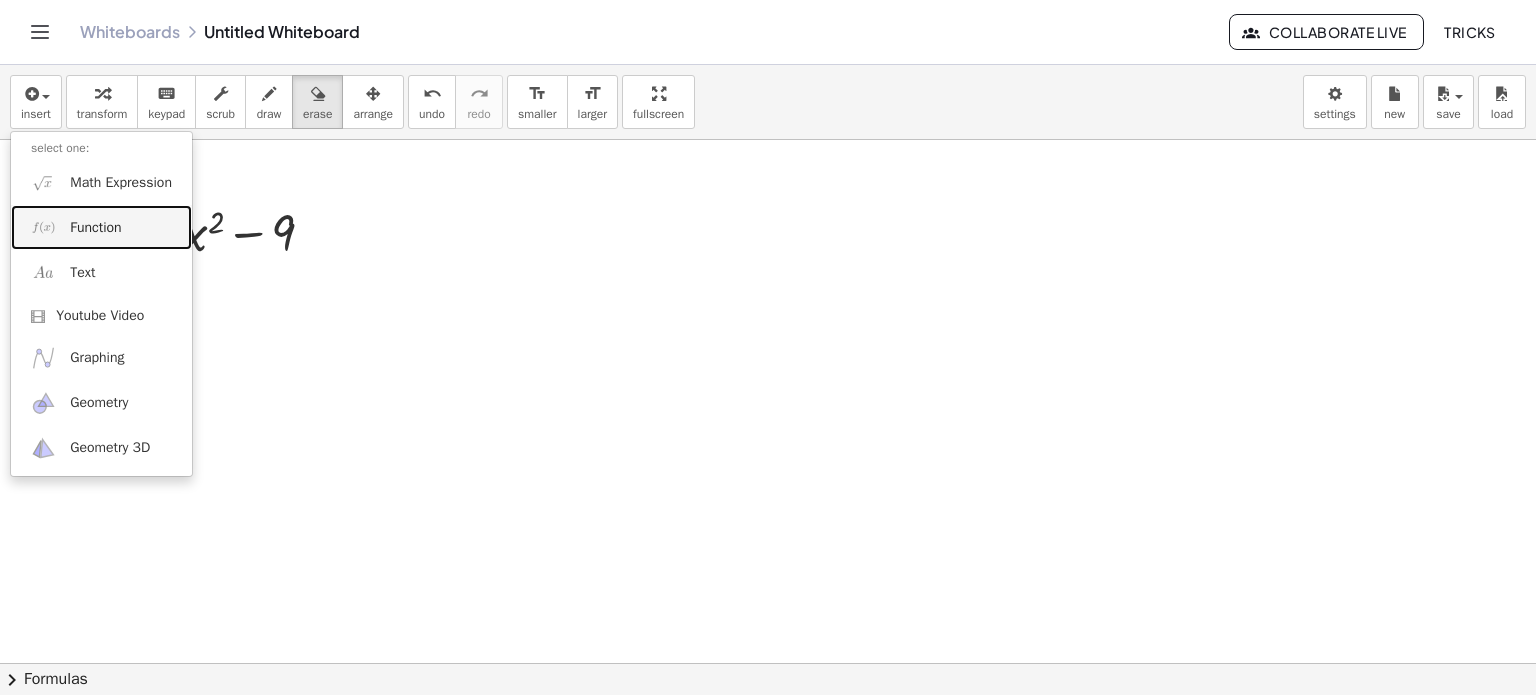 click on "Function" at bounding box center [95, 228] 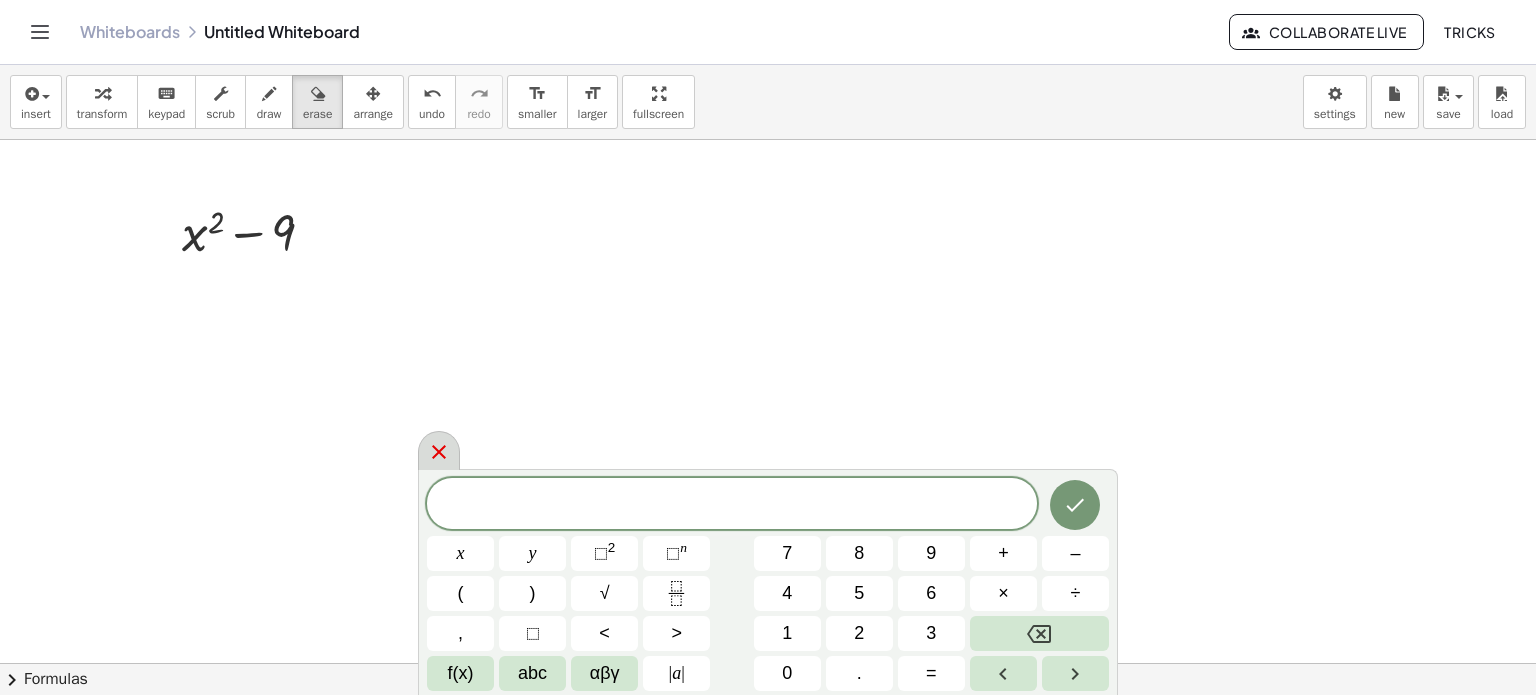 click at bounding box center [439, 450] 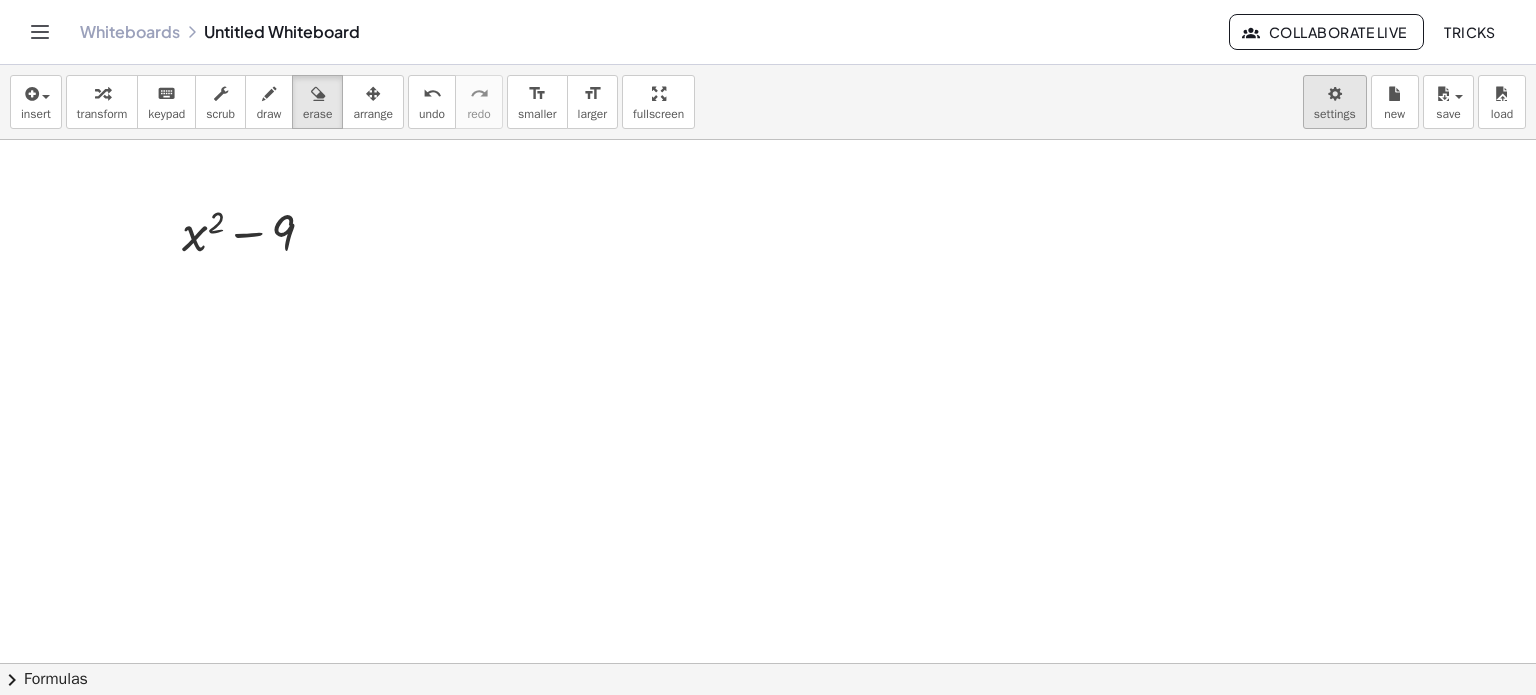click on "Graspable Math Activities Whiteboards Classes Account v1.28.3 | Privacy policy © [YEAR] | Graspable, Inc. Whiteboards Untitled Whiteboard Collaborate Live TRICKS insert select one: Math Expression Function Text Youtube Video Graphing Geometry Geometry 3D transform keyboard keypad scrub draw erase arrange undo undo redo redo format_size smaller format_size larger fullscreen load save new settings + x 2 − 9 Go back to this line Copy line as LaTeX Copy derivation as LaTeX × chevron_right Formulas Drag one side of a formula onto a highlighted expression on the canvas to apply it. Quadratic Formula + · a · x 2 + · b · x + c = 0 ⇔ x = · ( − b ± 2 √ ( + b 2 − · 4 · a · c ) ) · 2 · a + x 2 + · p · x + q = 0 ⇔ x = − · p ·" at bounding box center [768, 347] 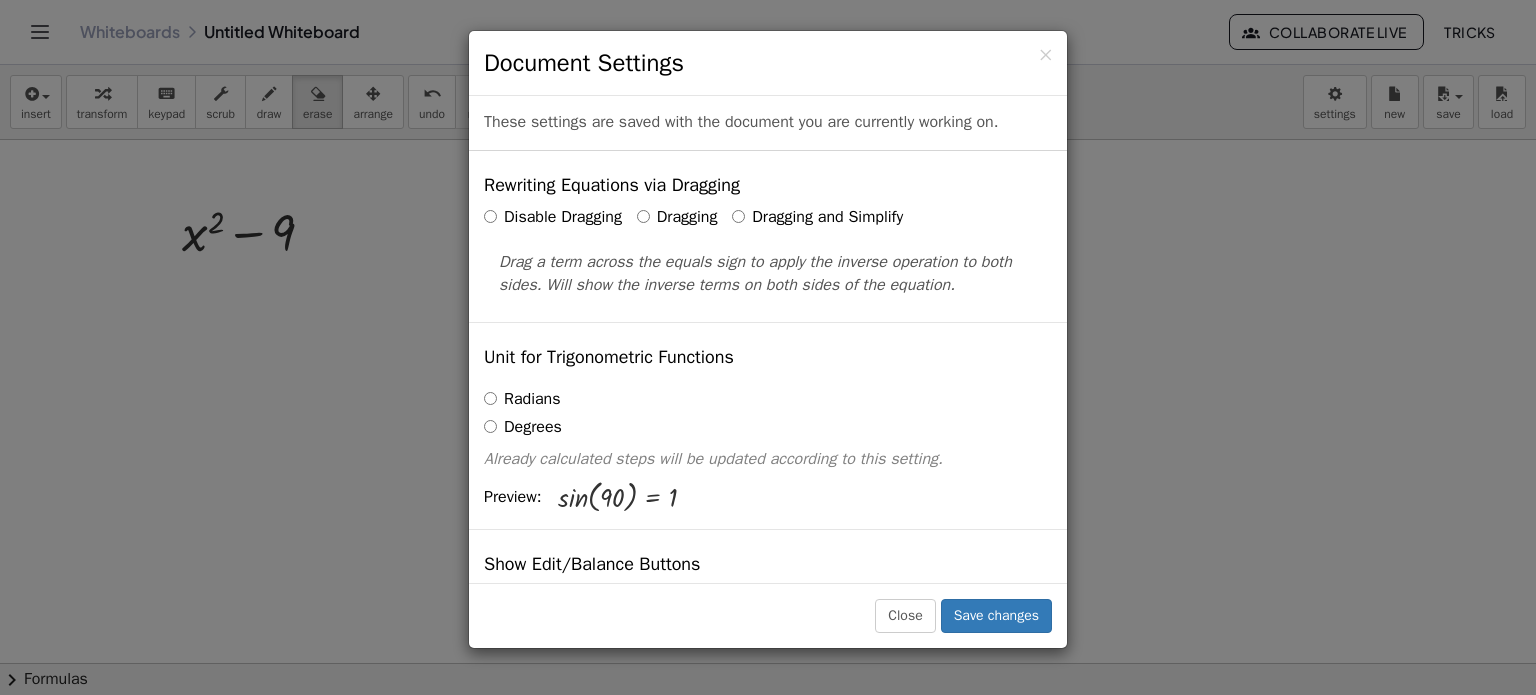 scroll, scrollTop: 4844, scrollLeft: 0, axis: vertical 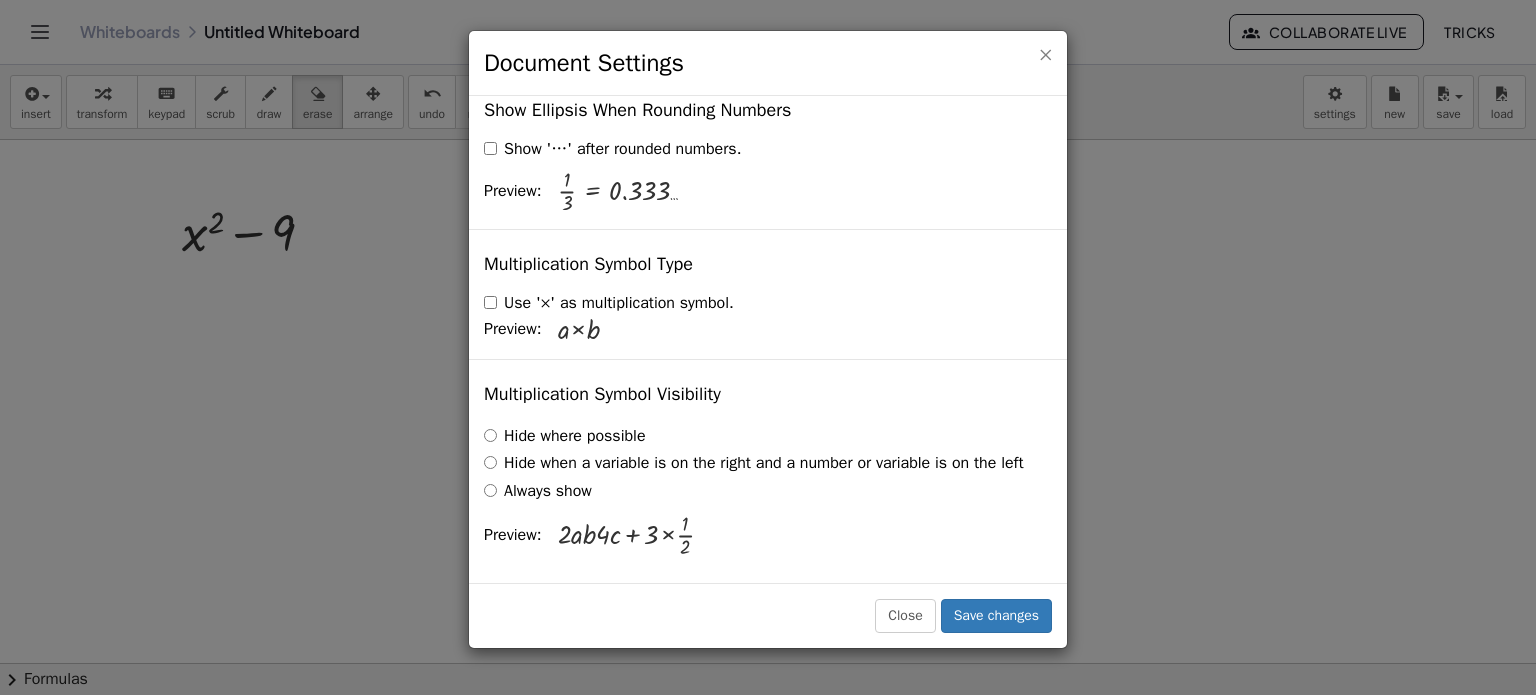 click on "×" at bounding box center (1045, 54) 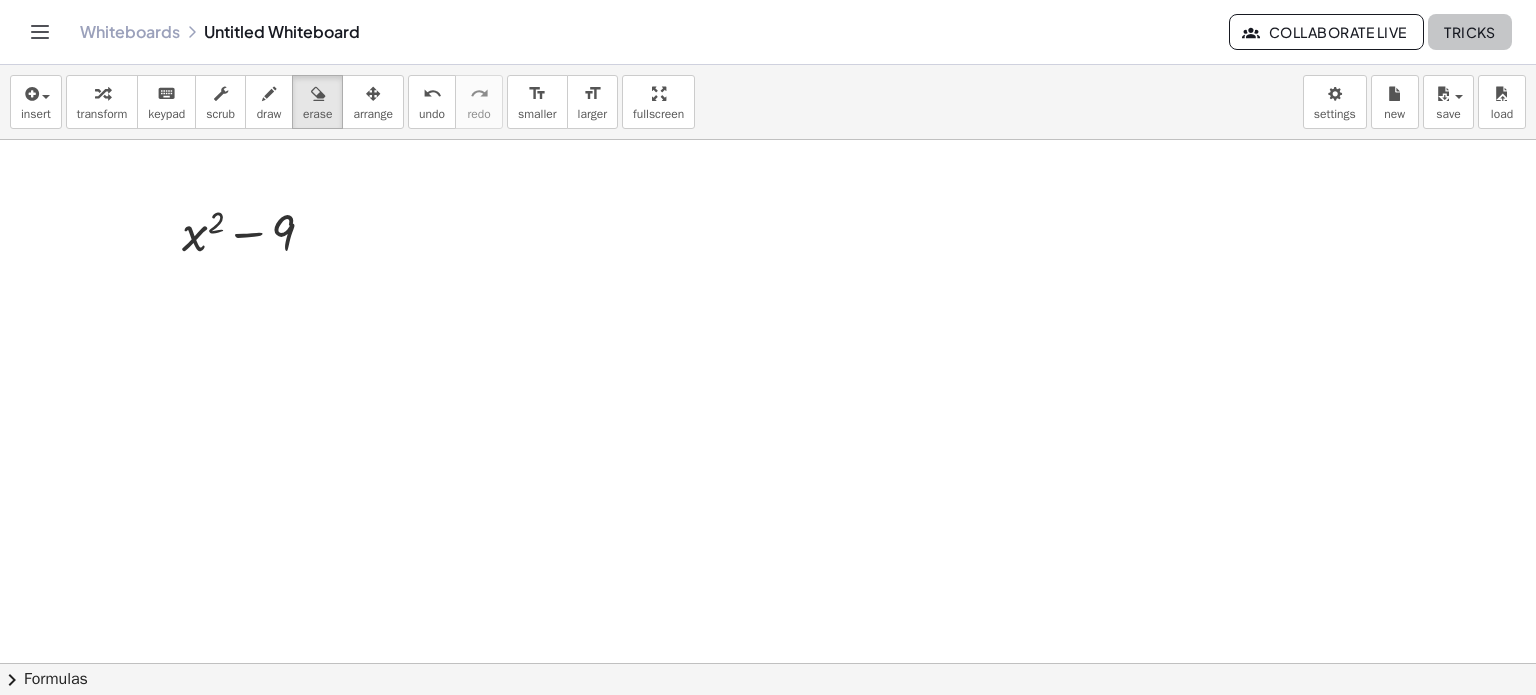 click on "TRICKS" 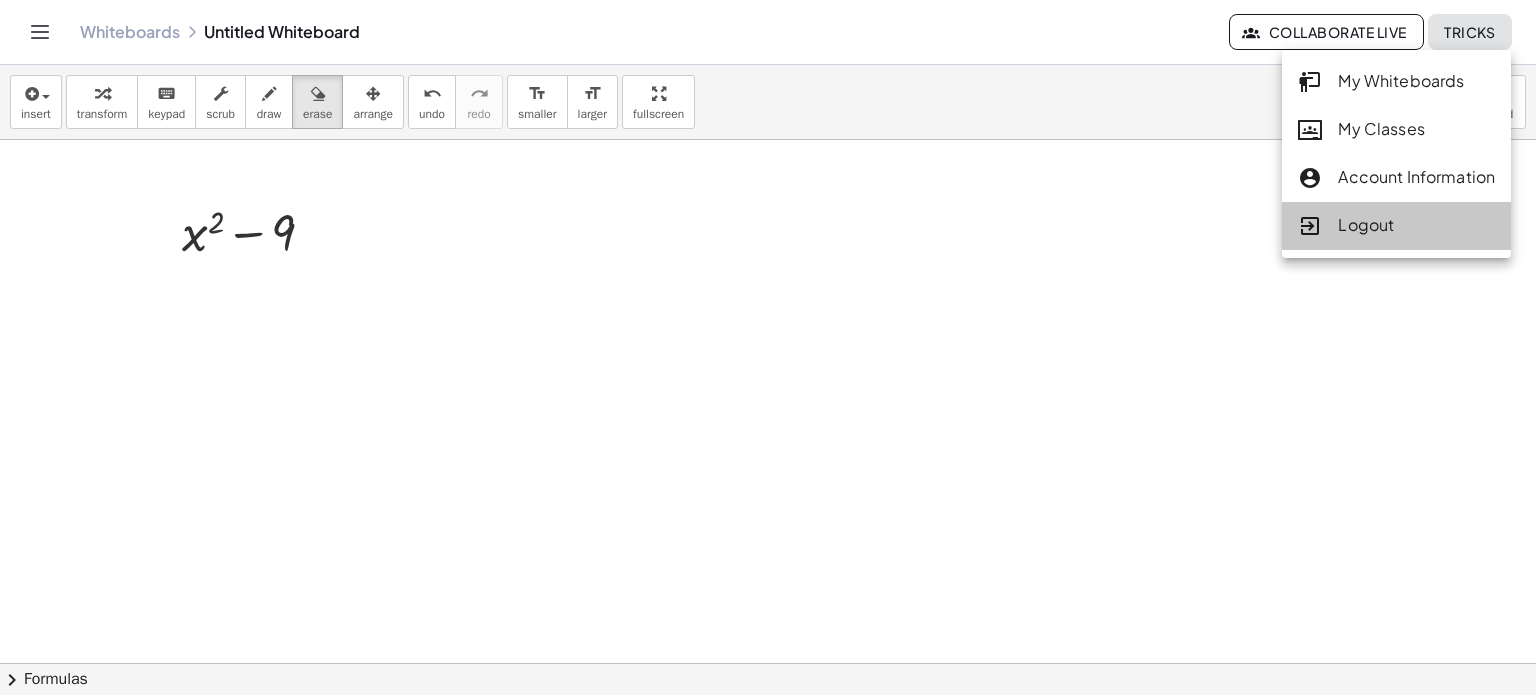 click on "Logout" 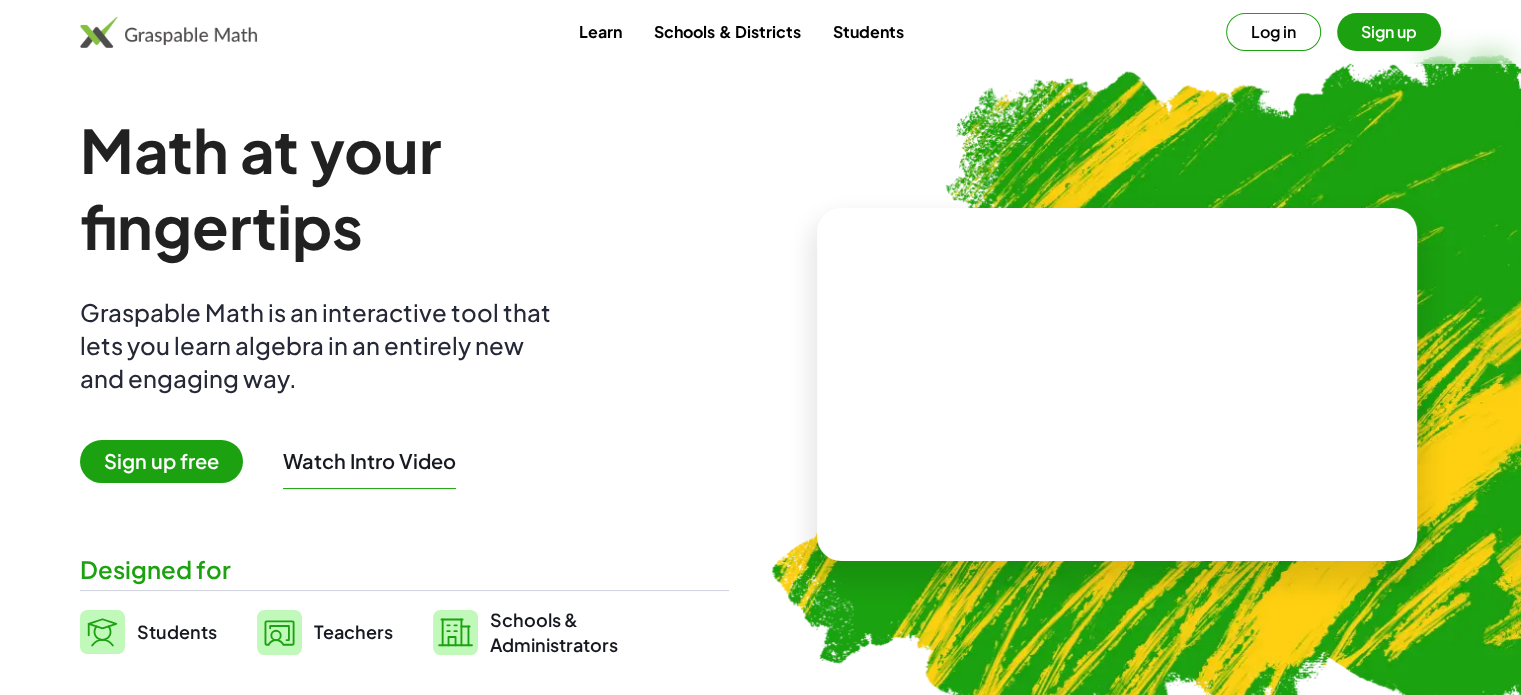click on "Sign up" at bounding box center (1389, 32) 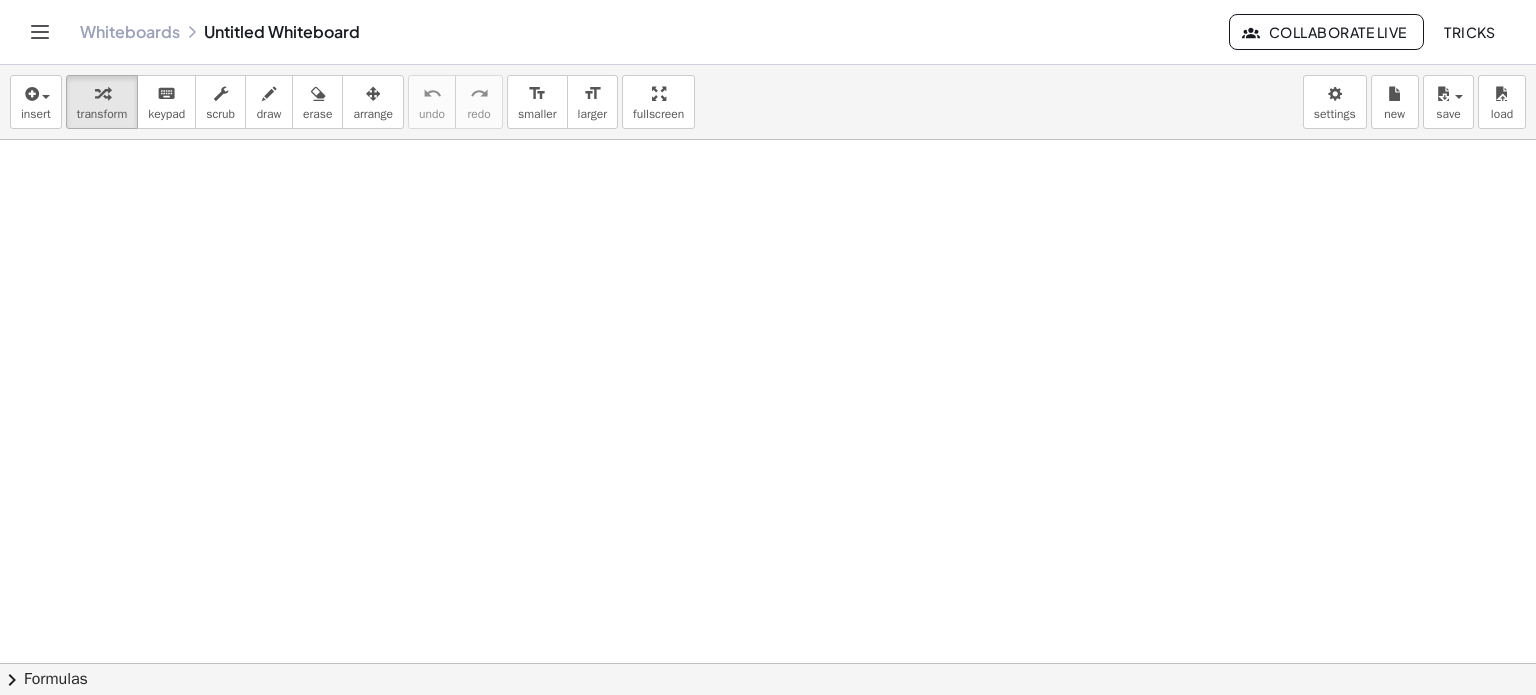 click 